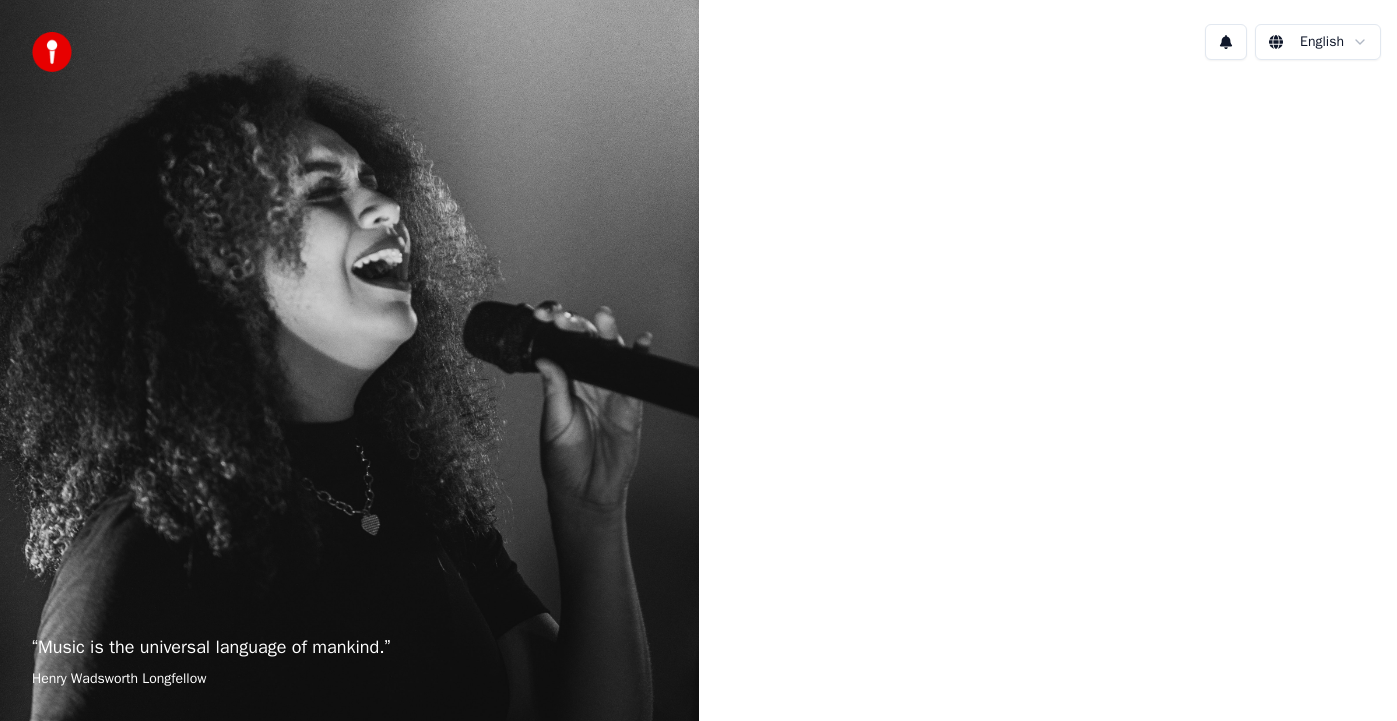 scroll, scrollTop: 0, scrollLeft: 0, axis: both 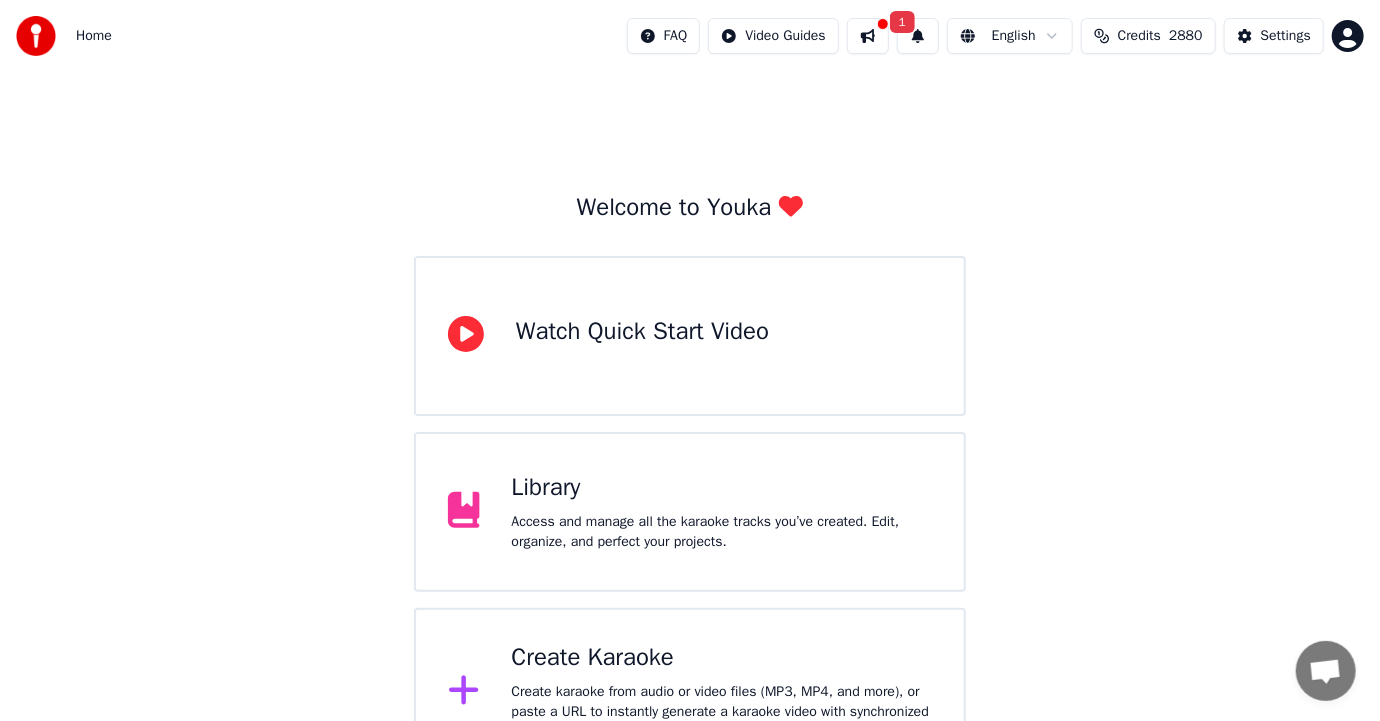 click on "Create Karaoke" at bounding box center (722, 658) 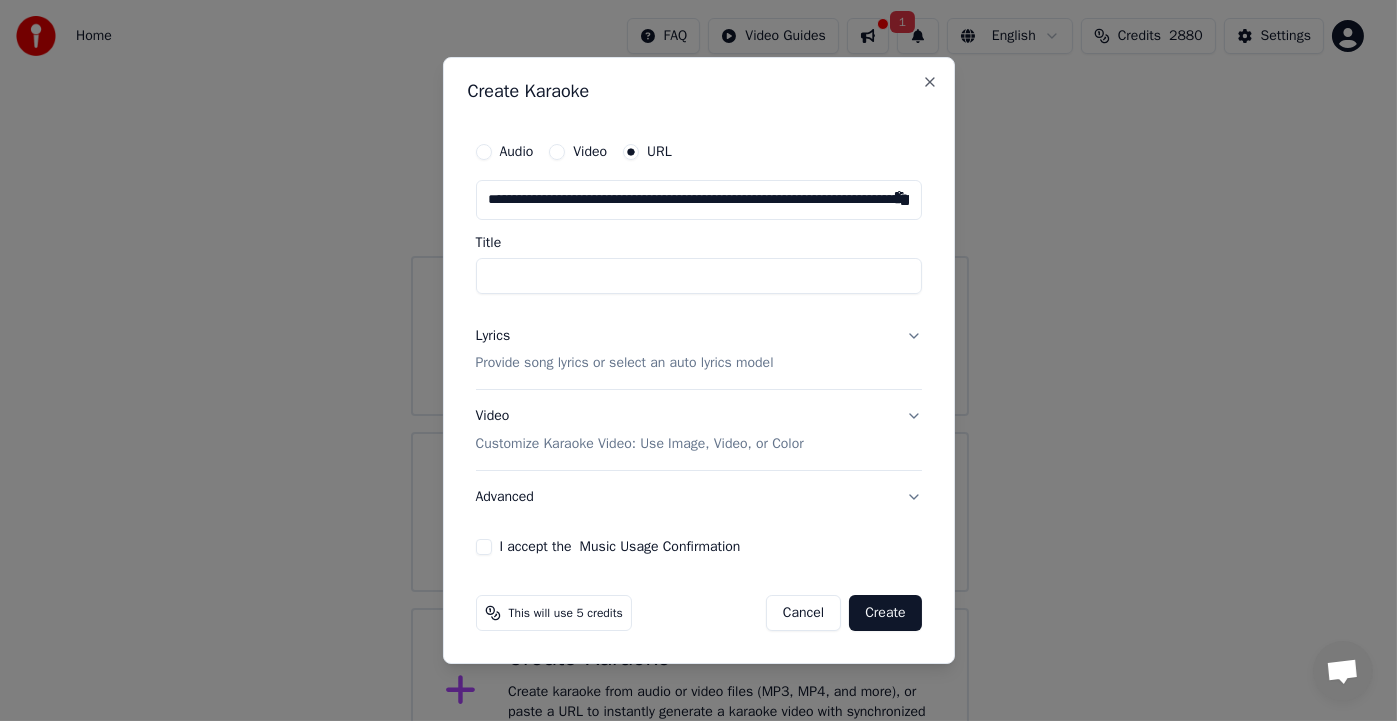 scroll, scrollTop: 0, scrollLeft: 222, axis: horizontal 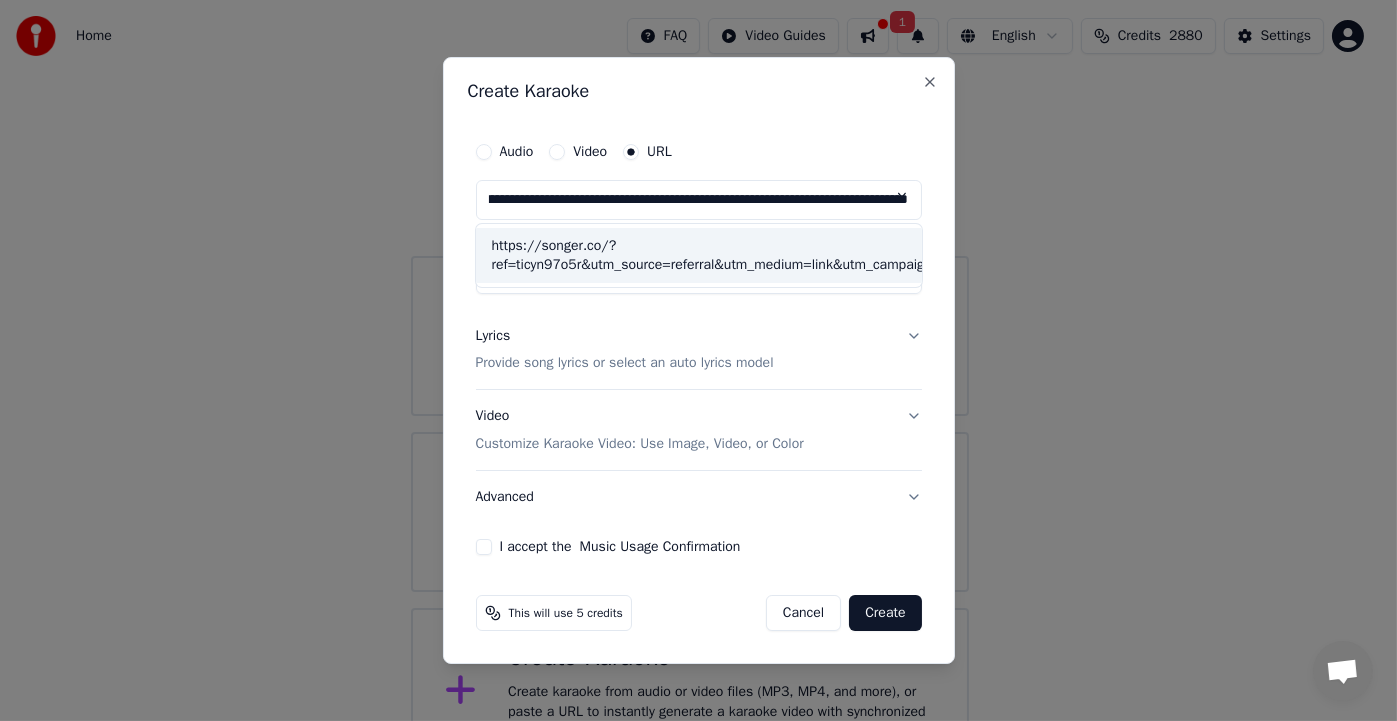 type on "**********" 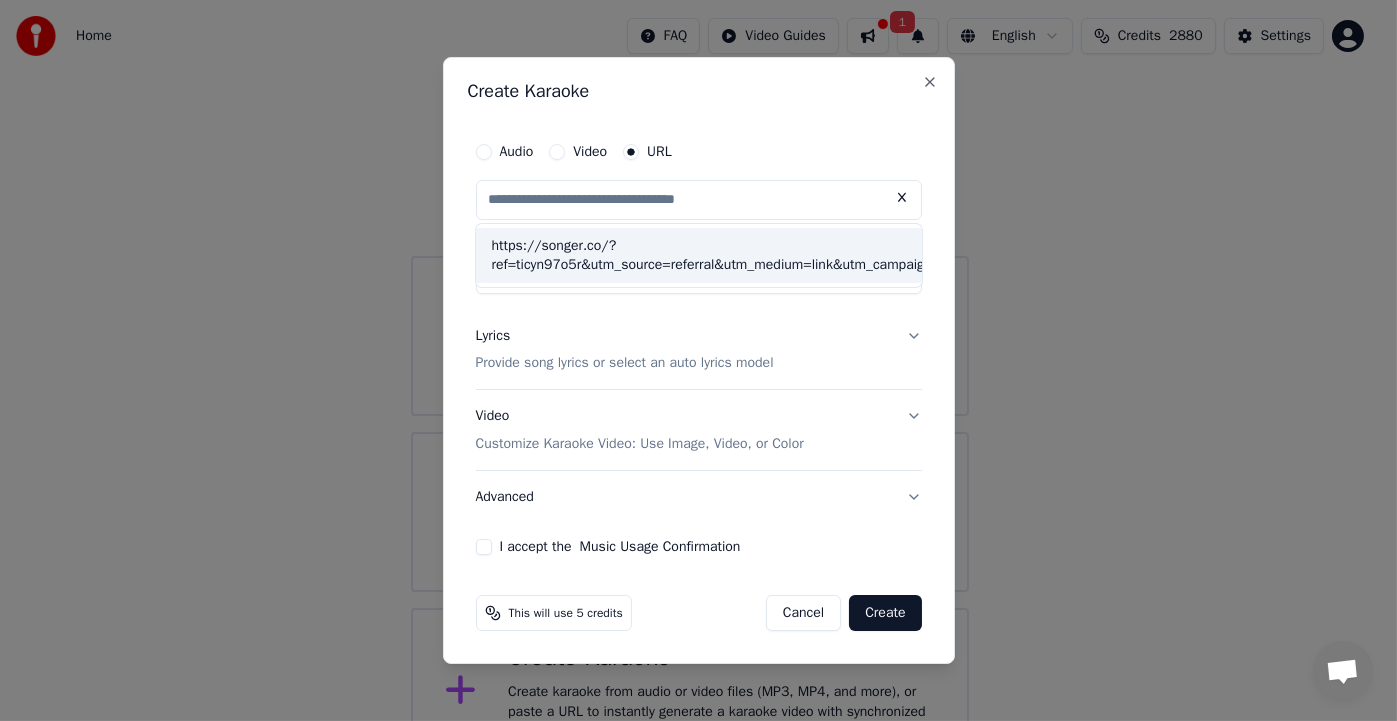 scroll, scrollTop: 0, scrollLeft: 0, axis: both 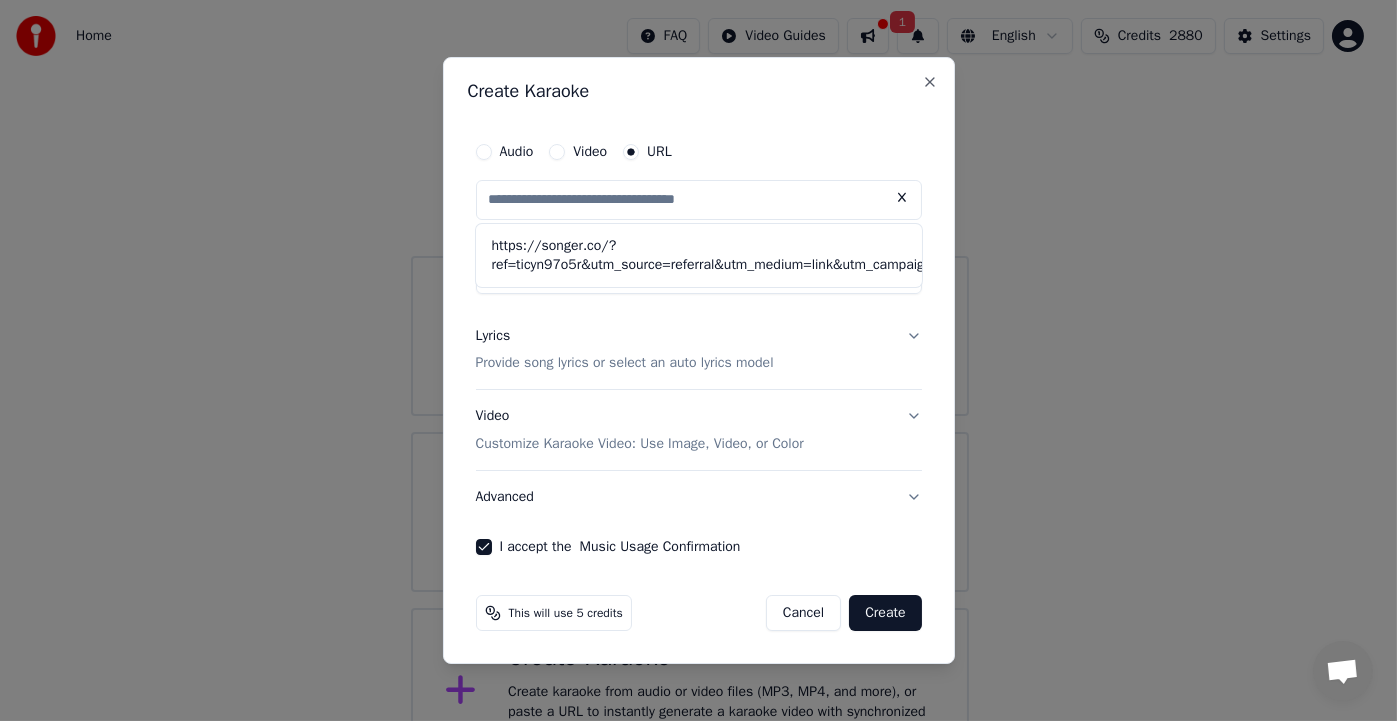 click on "Create" at bounding box center (885, 613) 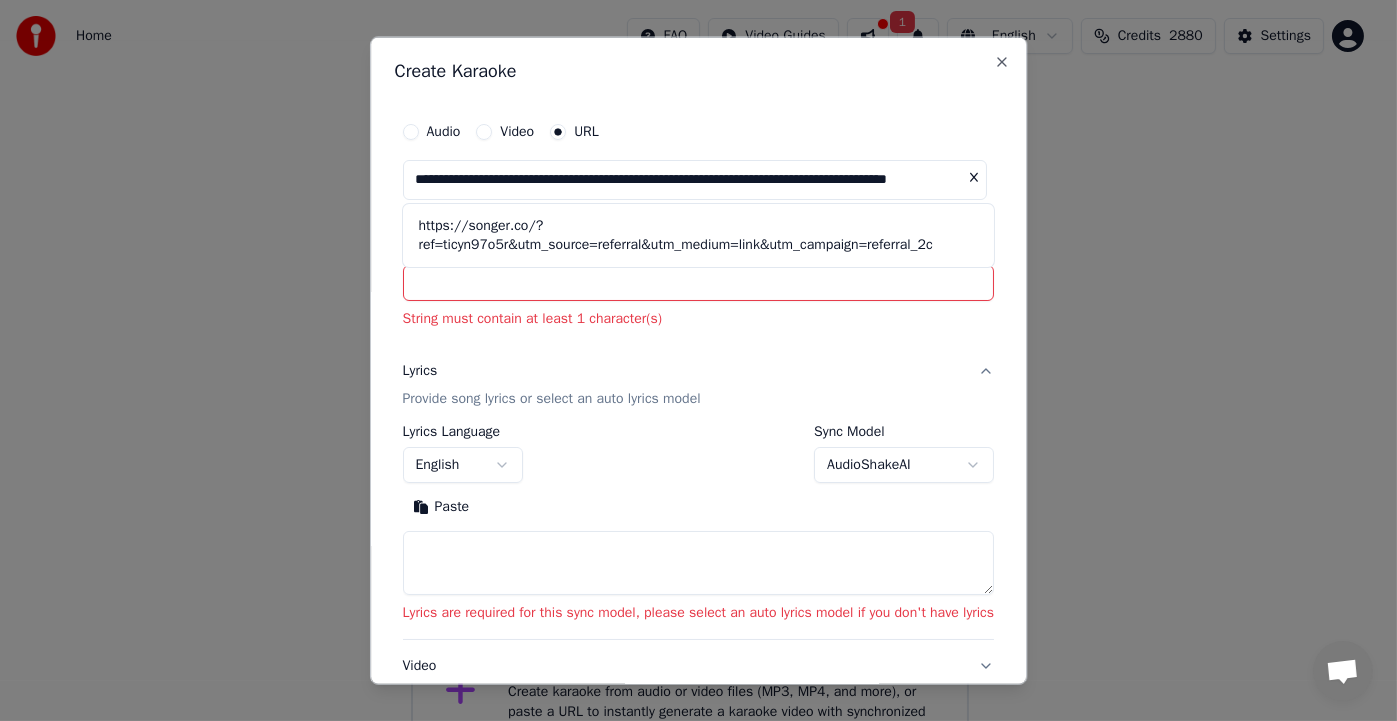 click on "Title" at bounding box center [699, 283] 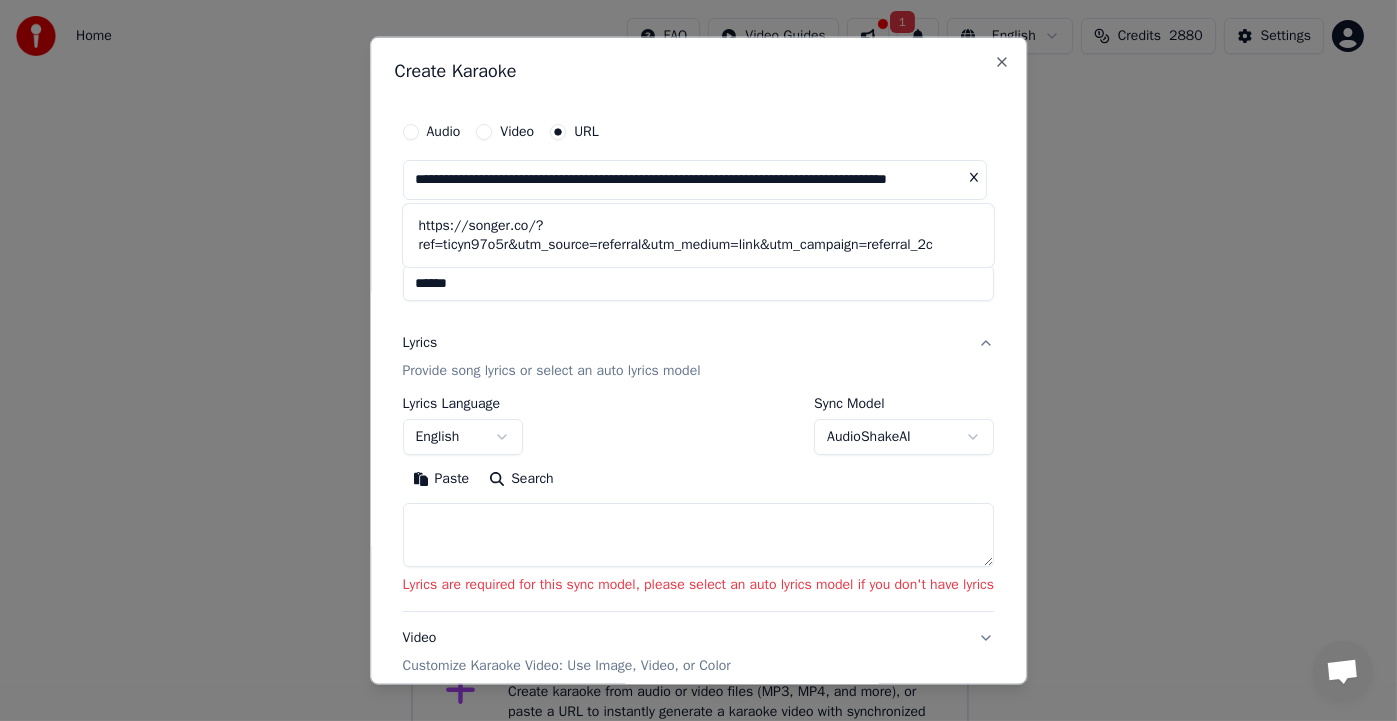 scroll, scrollTop: 100, scrollLeft: 0, axis: vertical 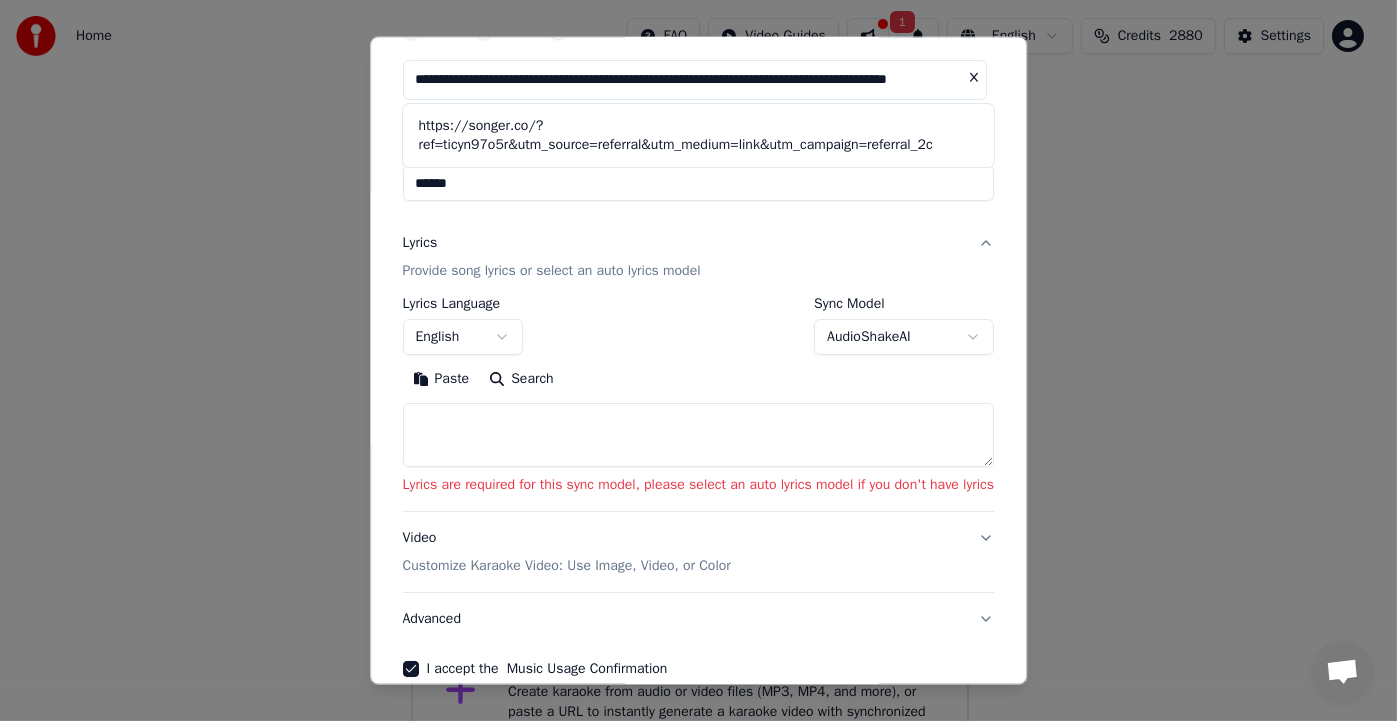 type on "******" 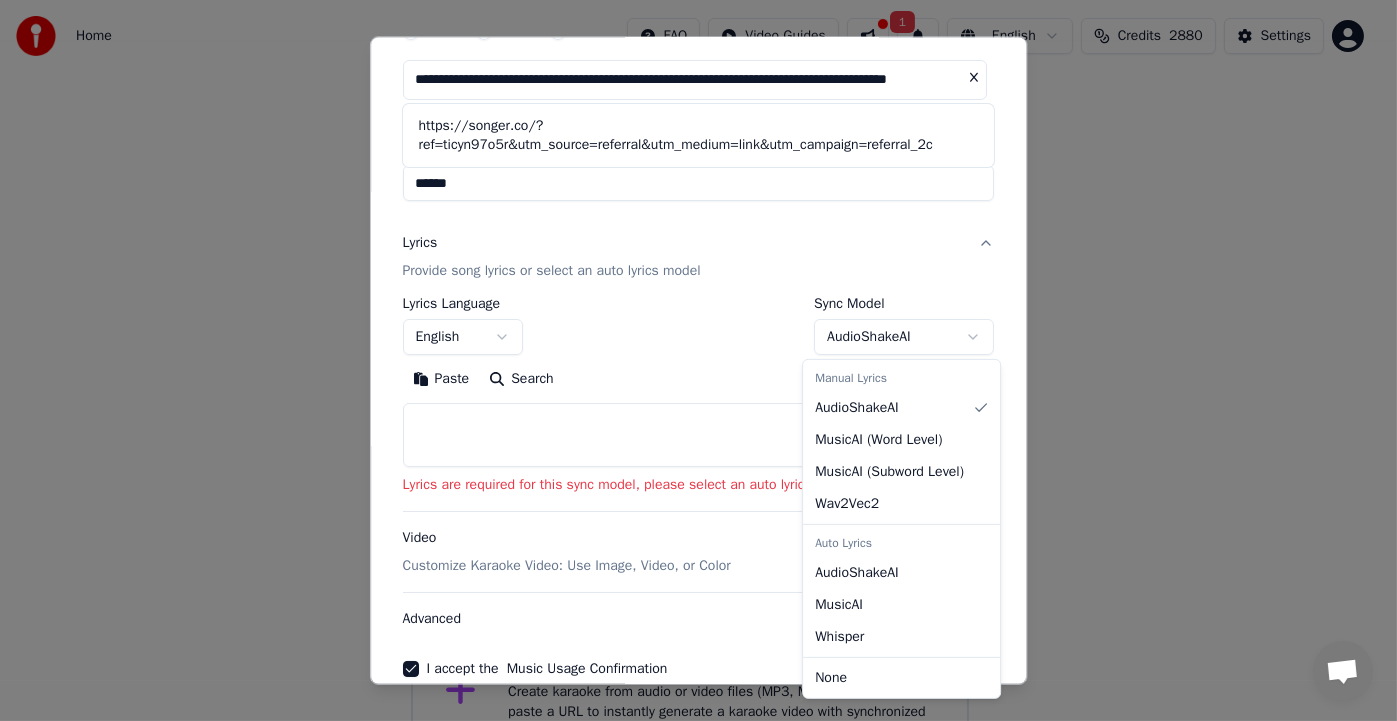 click on "**********" at bounding box center (690, 388) 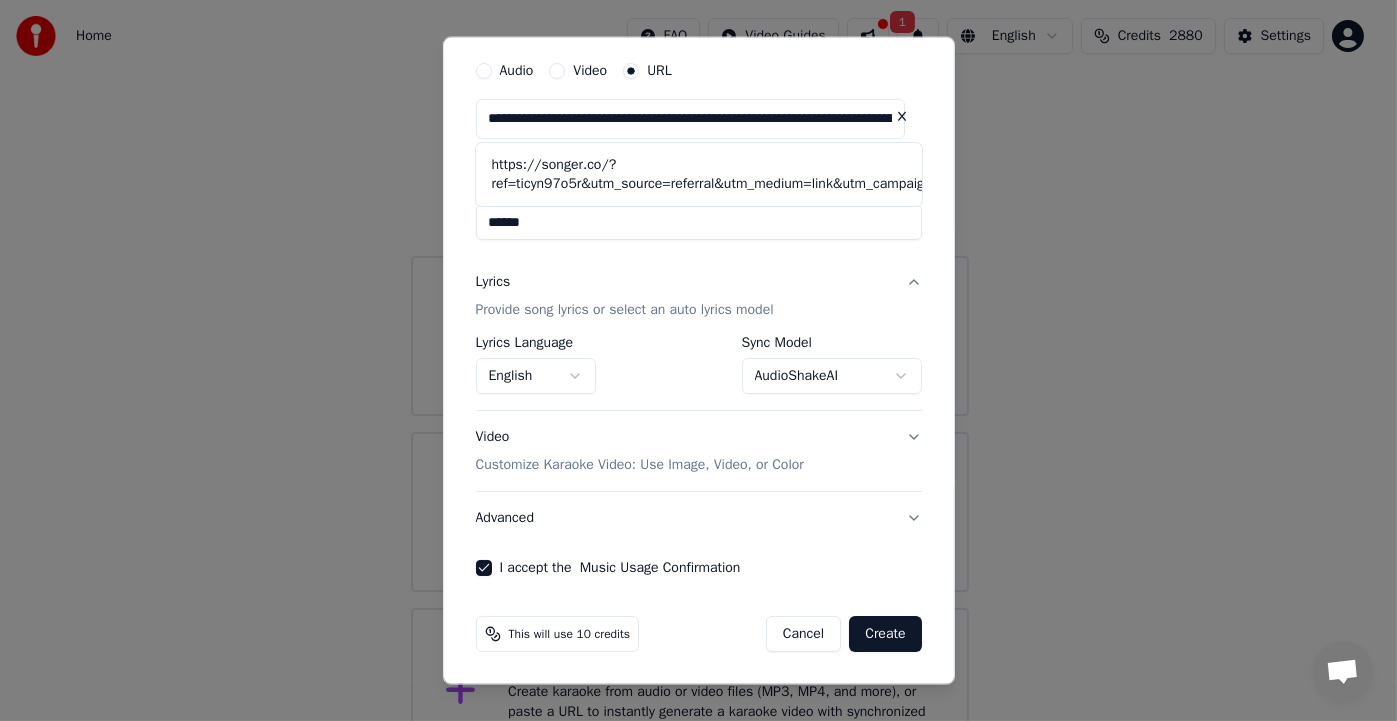 click on "Create" at bounding box center [885, 634] 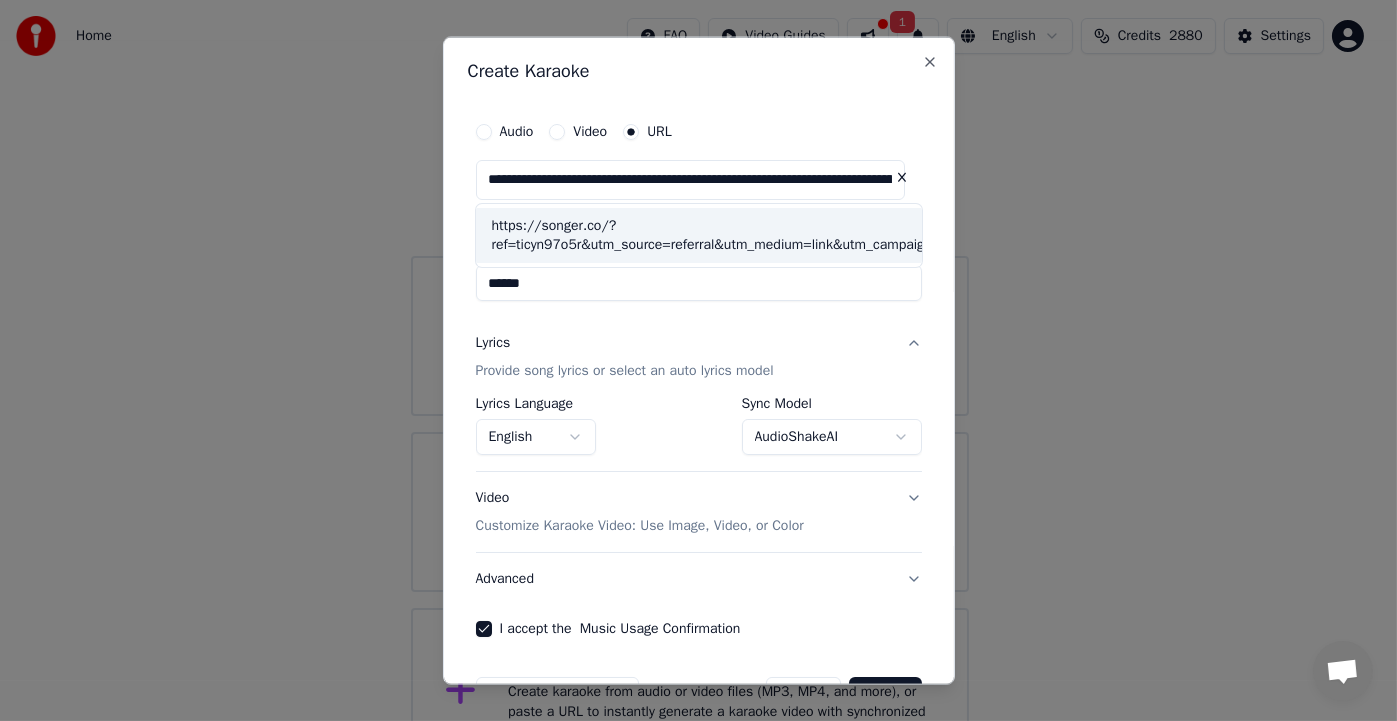 click on "https://songer.co/?ref=ticyn97o5r&utm_source=referral&utm_medium=link&utm_campaign=referral_2c" at bounding box center (699, 235) 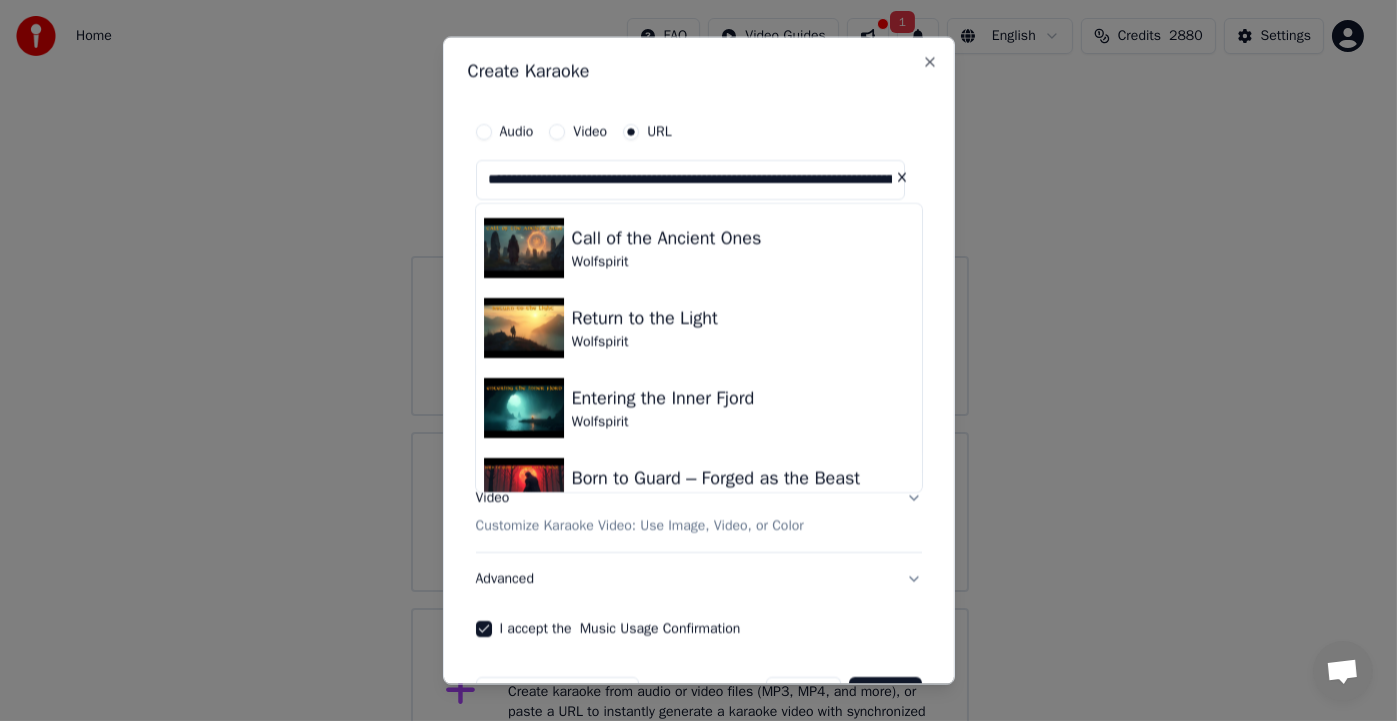 scroll, scrollTop: 440, scrollLeft: 0, axis: vertical 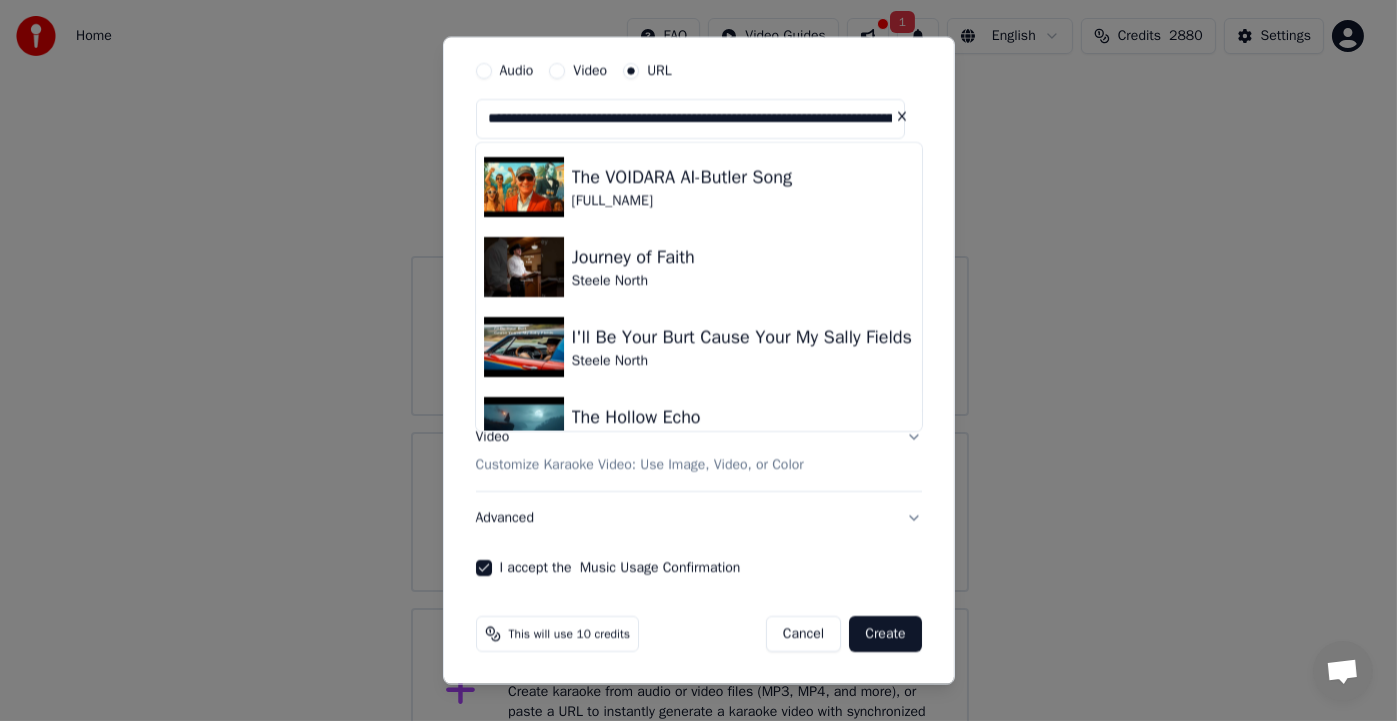 click at bounding box center [902, 116] 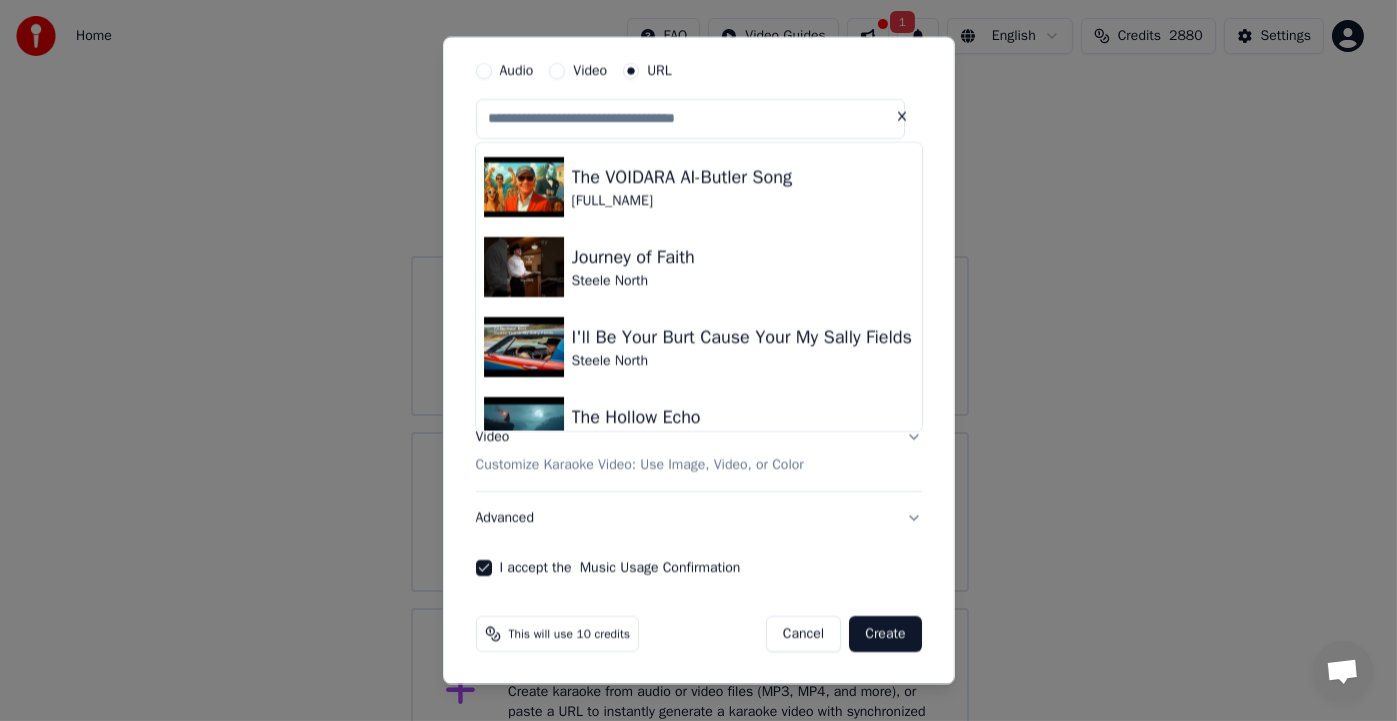 scroll, scrollTop: 0, scrollLeft: 0, axis: both 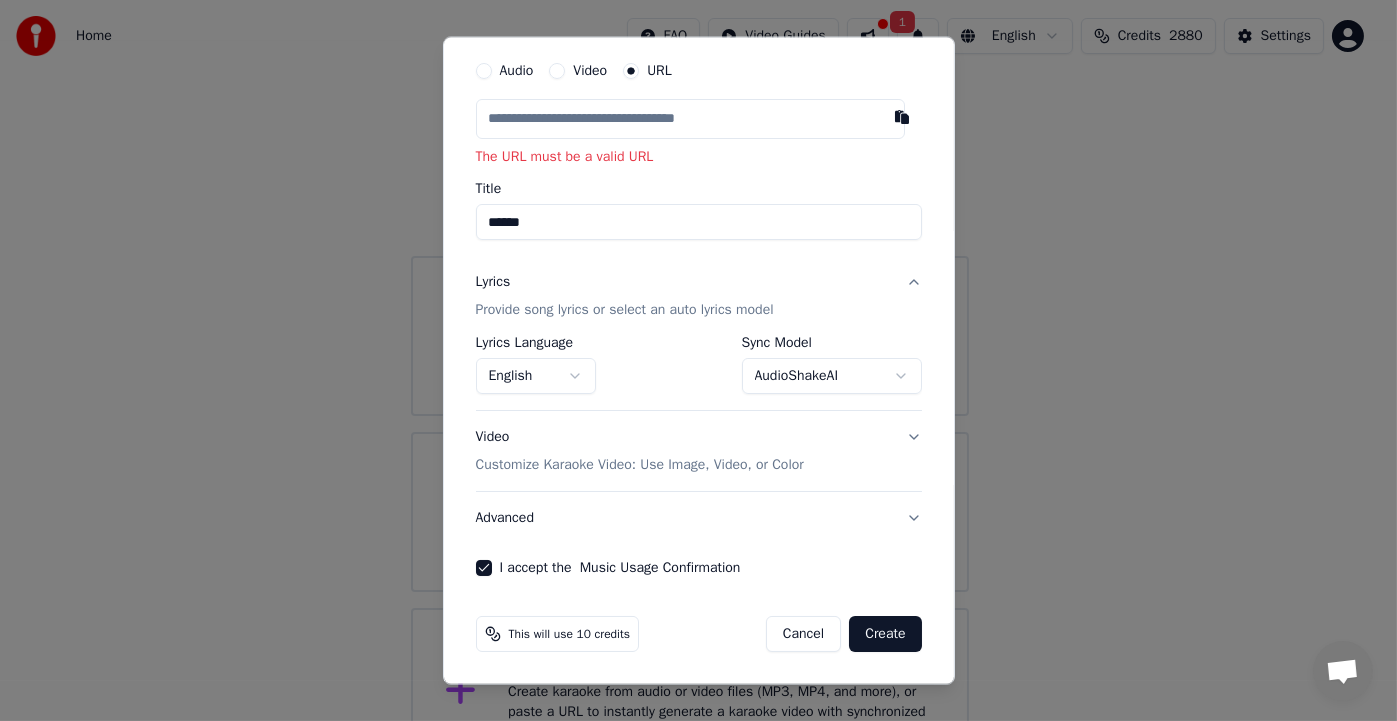 paste on "**********" 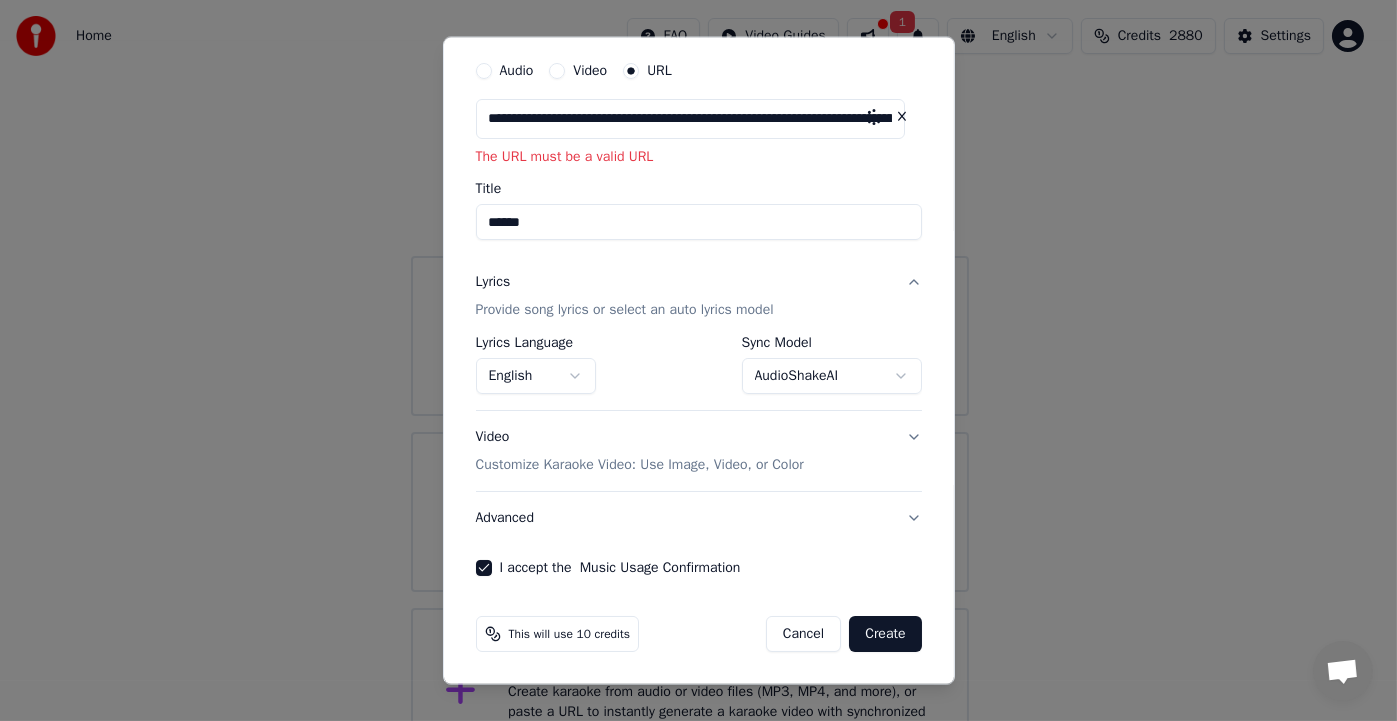 scroll, scrollTop: 0, scrollLeft: 239, axis: horizontal 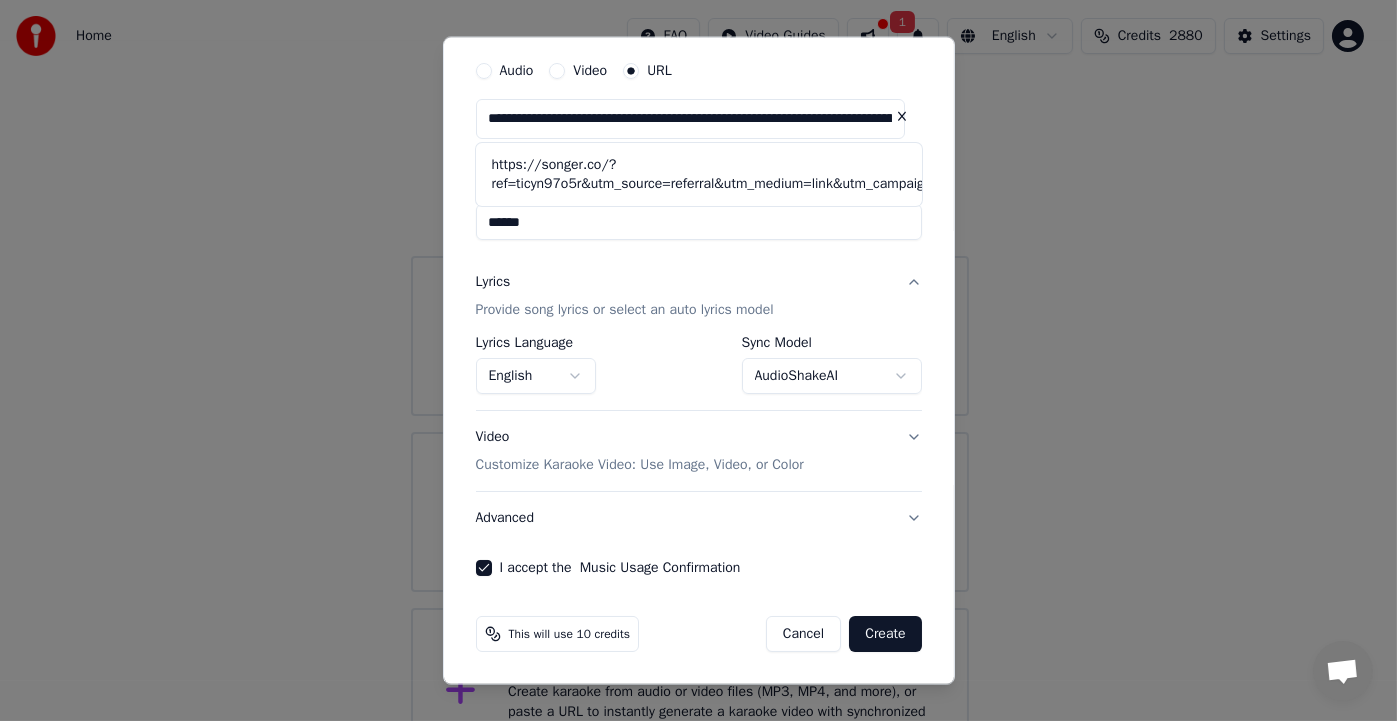click on "Create" at bounding box center [885, 634] 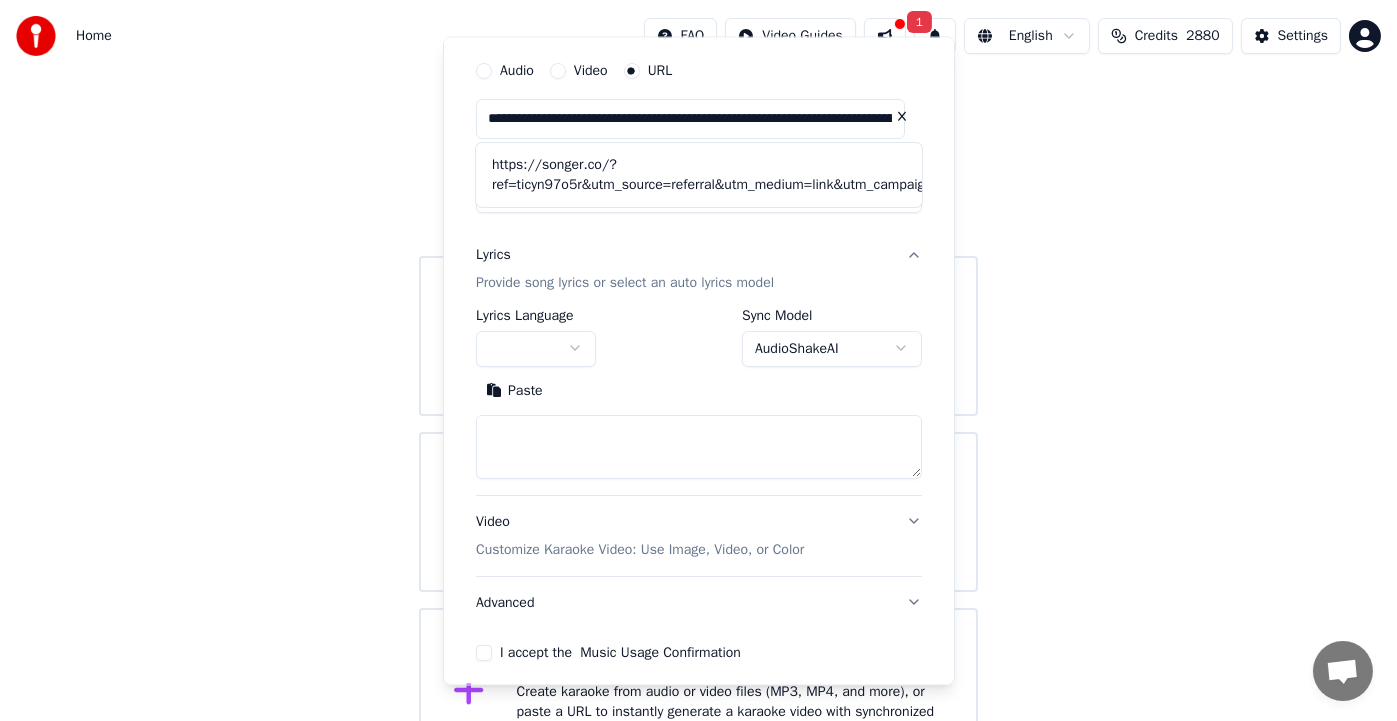 type 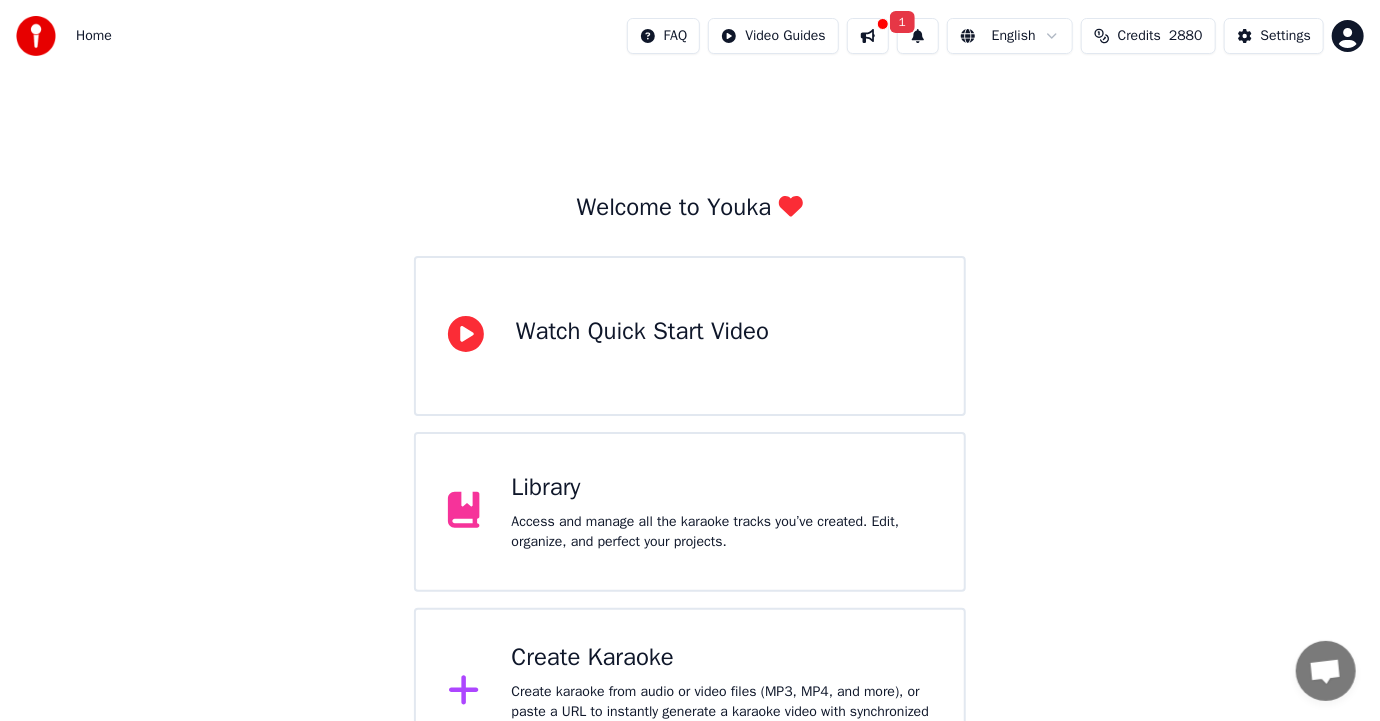 click on "1" at bounding box center [902, 22] 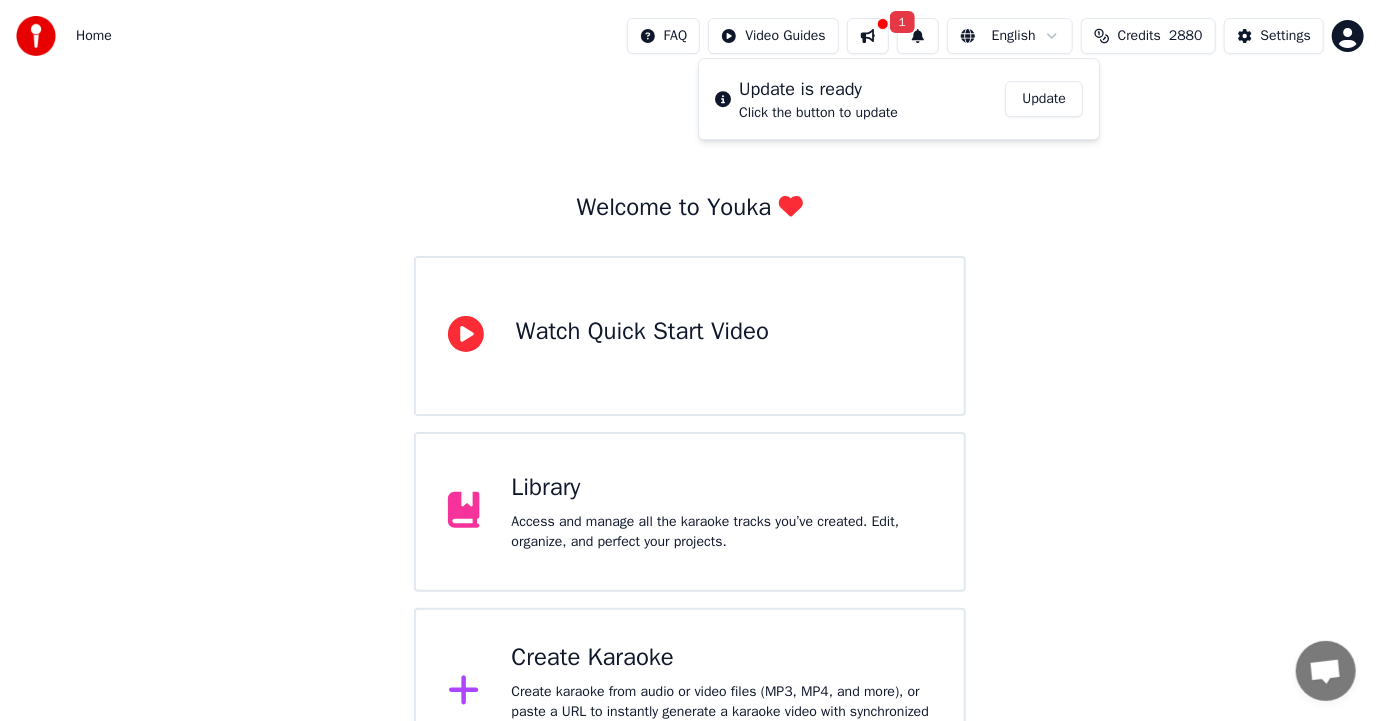 click on "Update" at bounding box center (1045, 99) 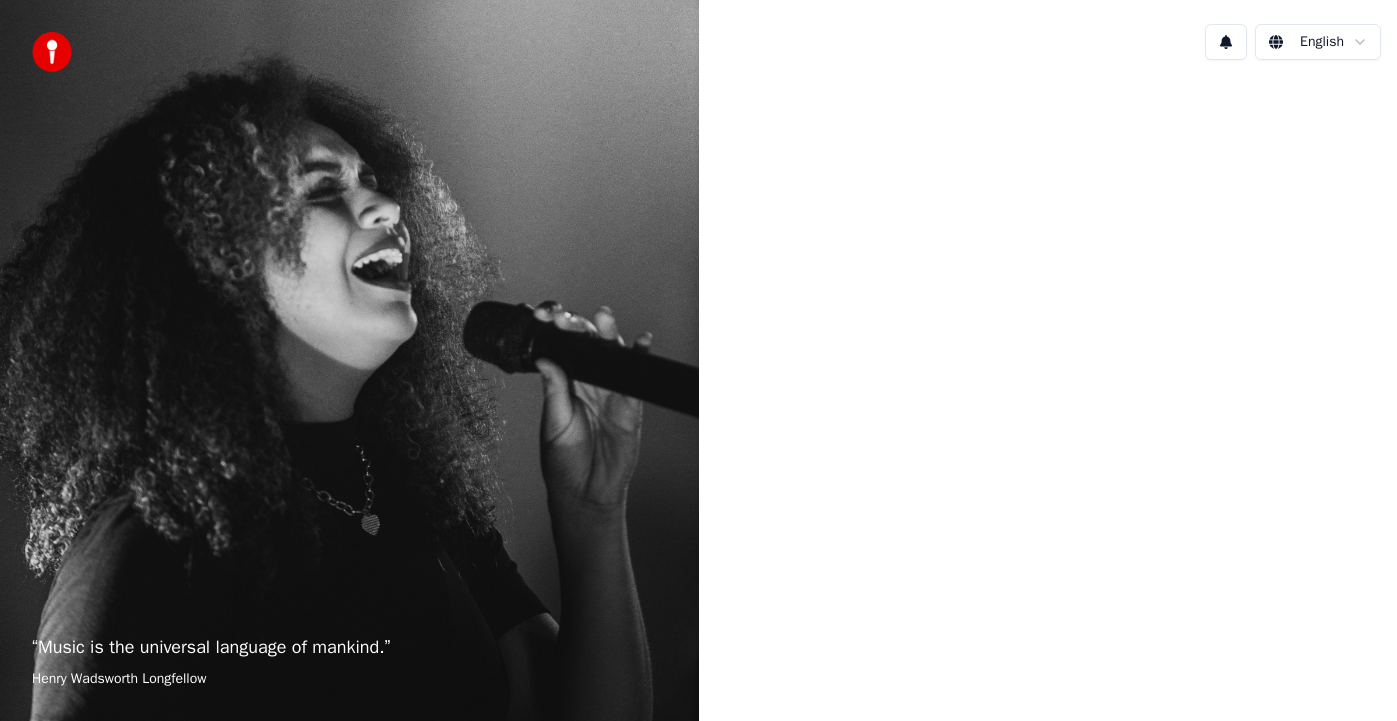 scroll, scrollTop: 0, scrollLeft: 0, axis: both 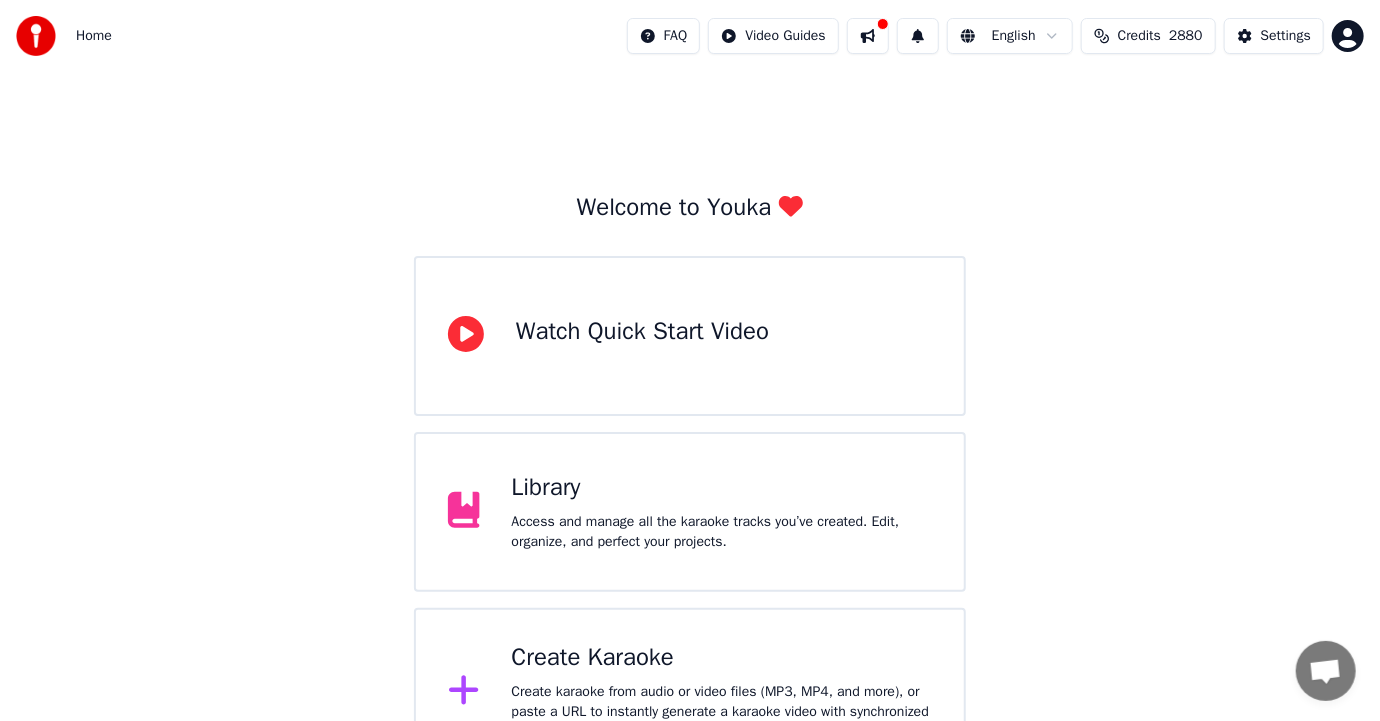 click at bounding box center [868, 36] 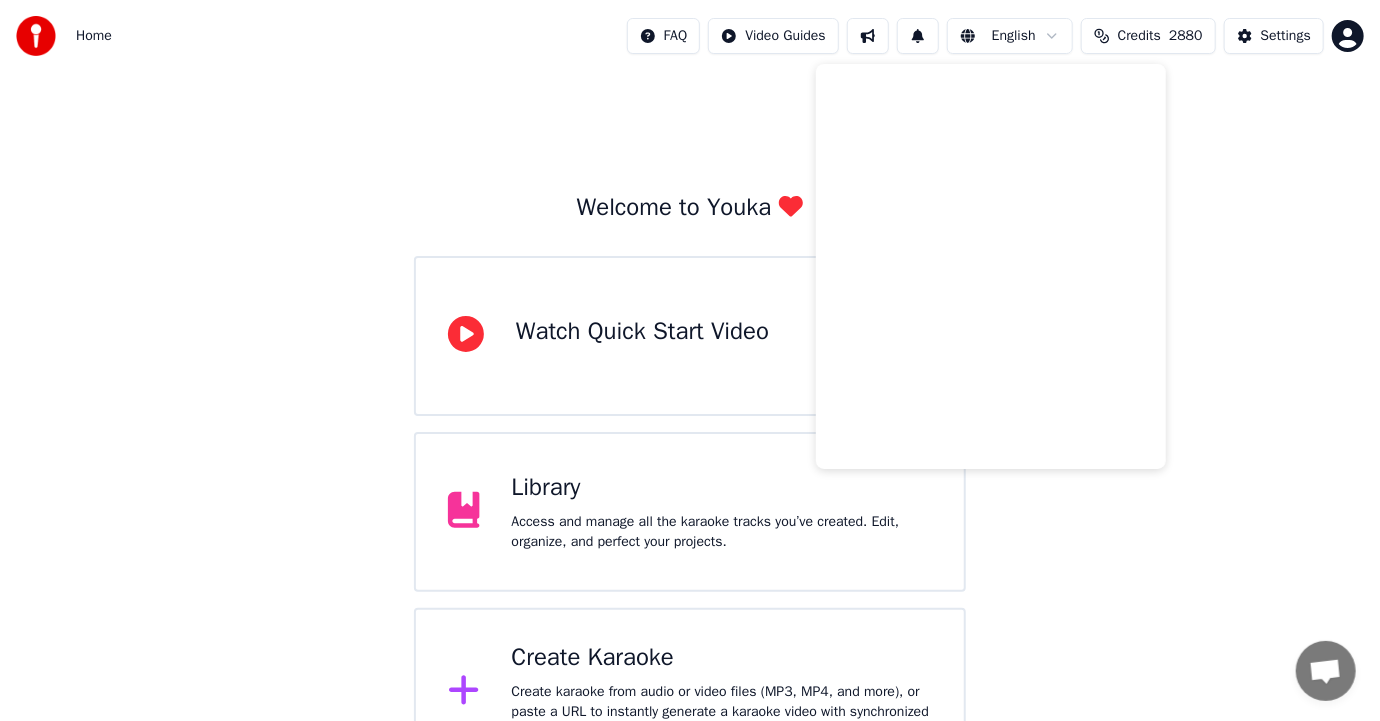 click on "Welcome to Youka Watch Quick Start Video Library Access and manage all the karaoke tracks you’ve created. Edit, organize, and perfect your projects. Create Karaoke Create karaoke from audio or video files (MP3, MP4, and more), or paste a URL to instantly generate a karaoke video with synchronized lyrics." at bounding box center [690, 424] 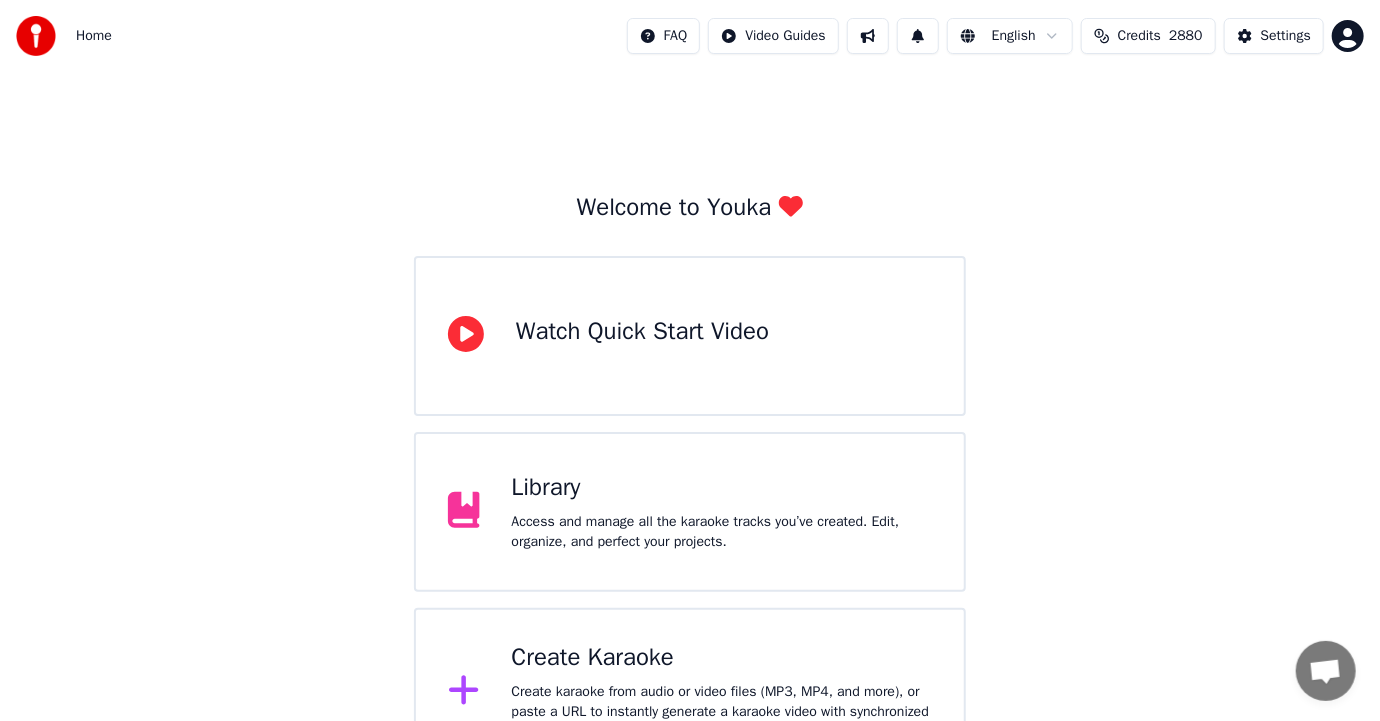click on "Access and manage all the karaoke tracks you’ve created. Edit, organize, and perfect your projects." at bounding box center (722, 532) 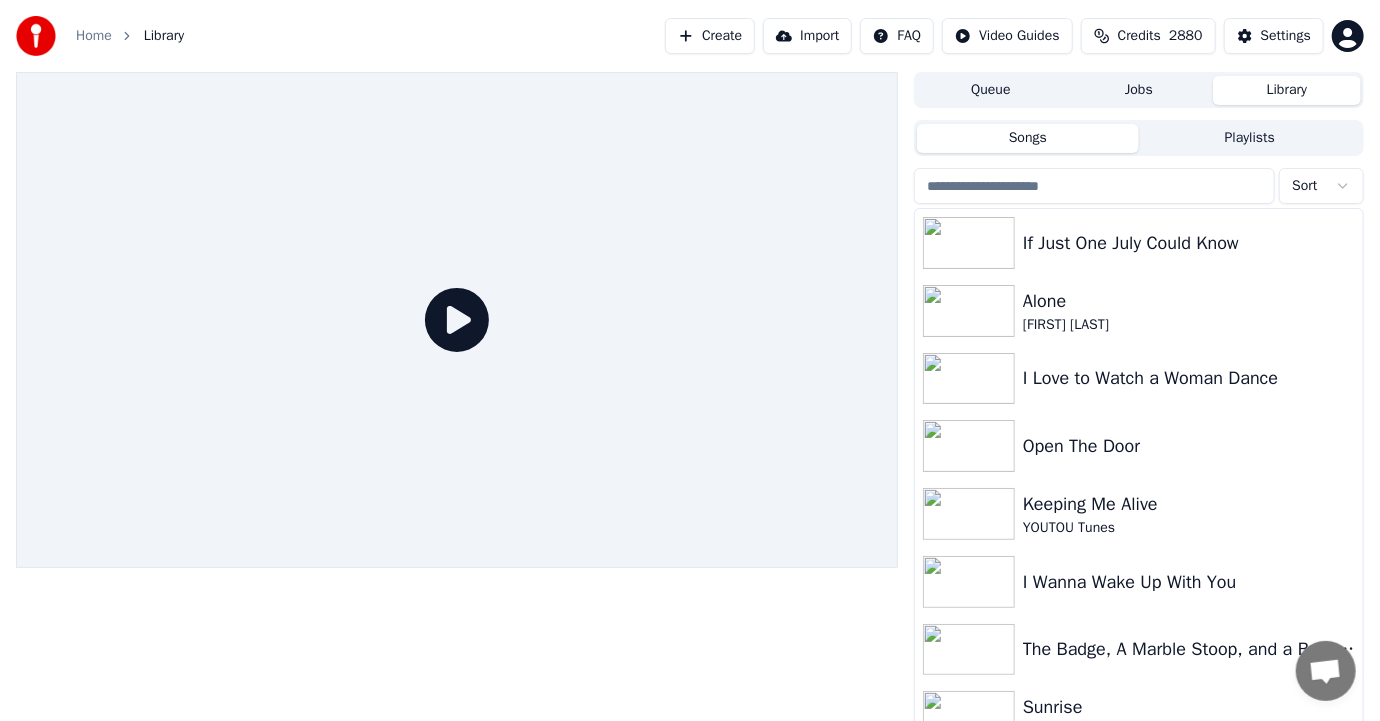 click on "Create" at bounding box center (710, 36) 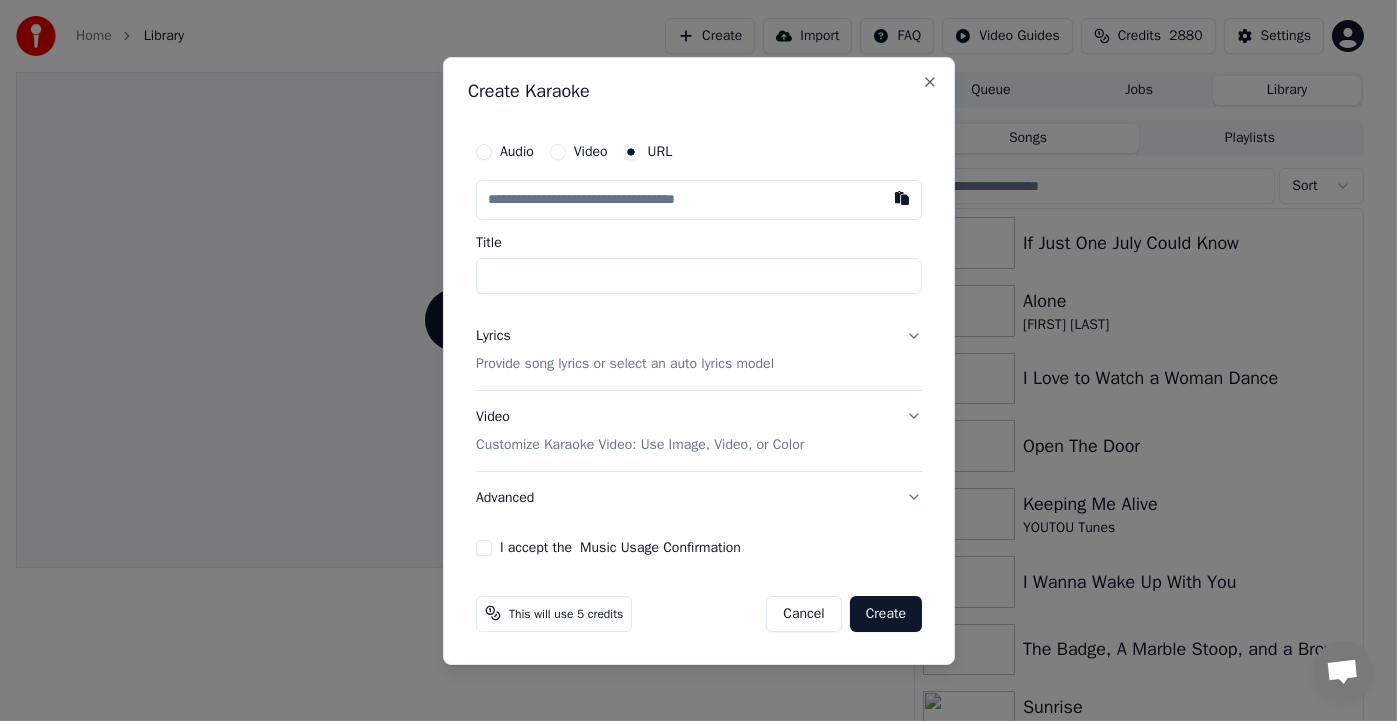click at bounding box center [699, 200] 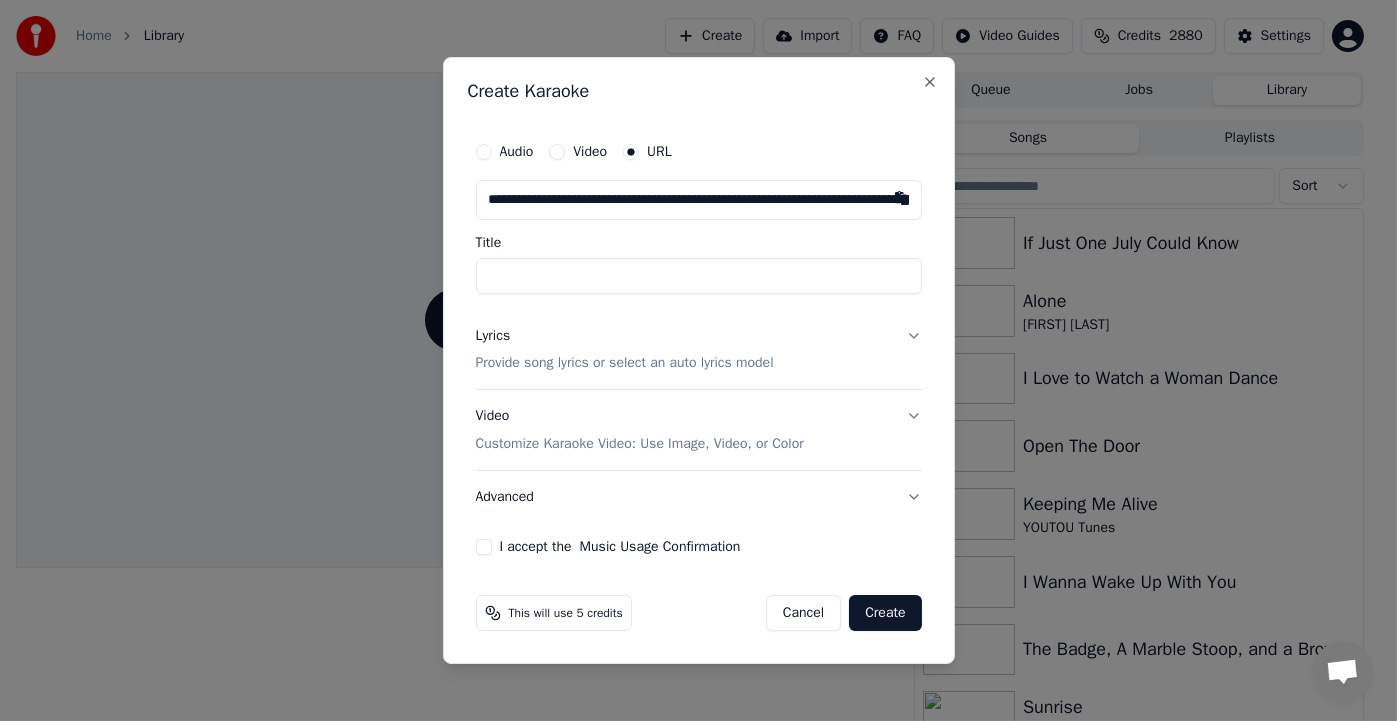 scroll, scrollTop: 0, scrollLeft: 222, axis: horizontal 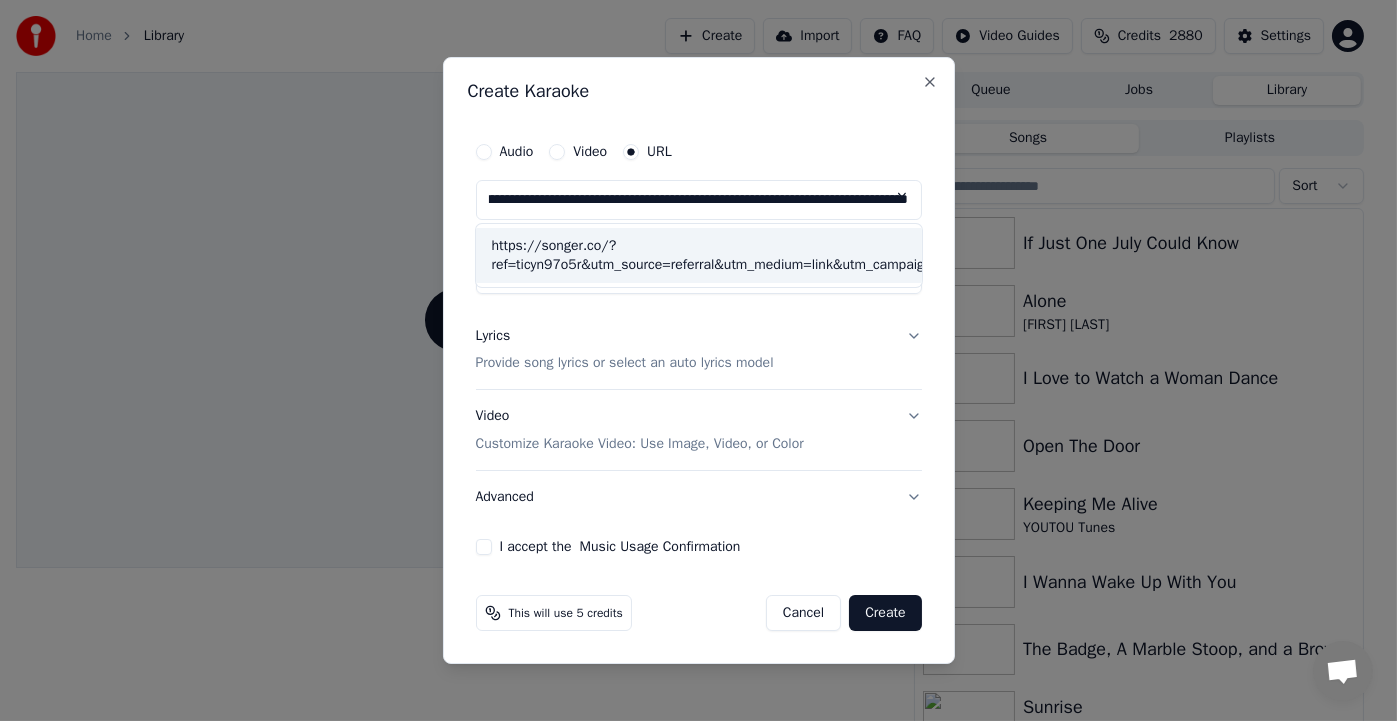 type on "**********" 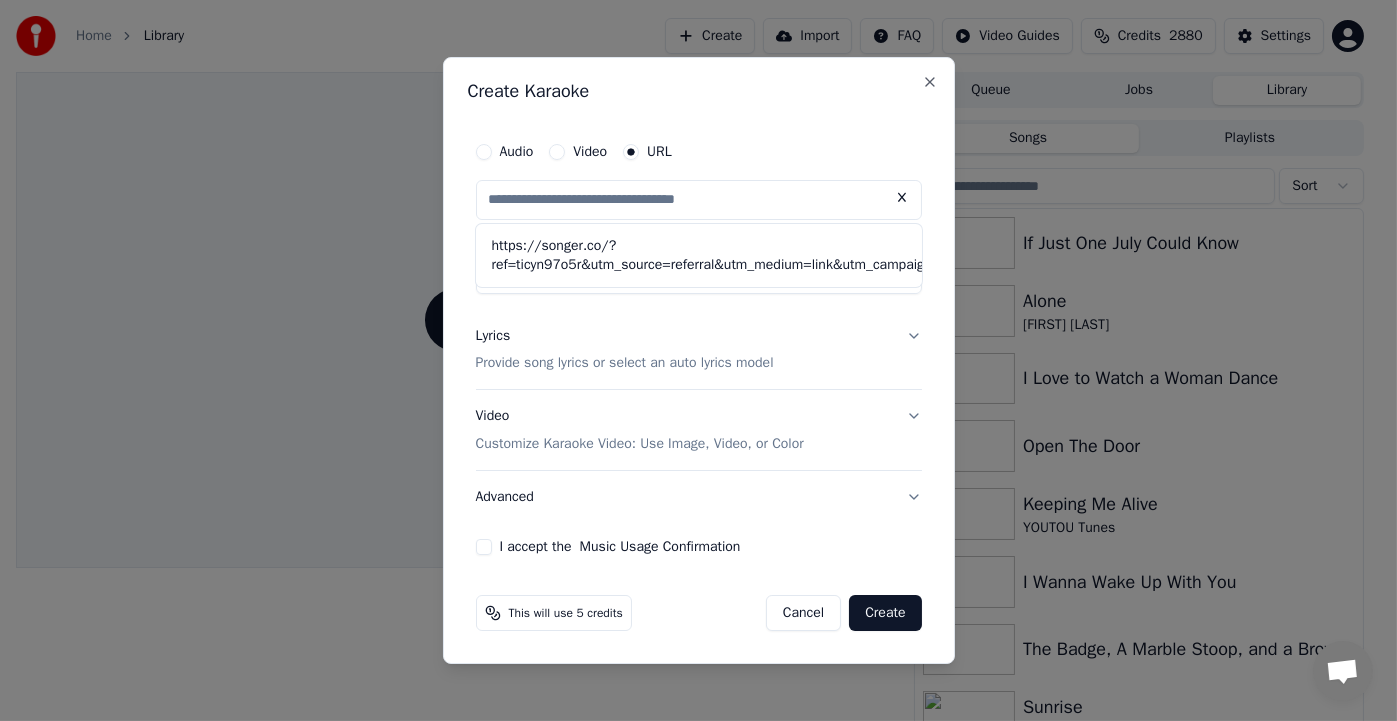 scroll, scrollTop: 0, scrollLeft: 0, axis: both 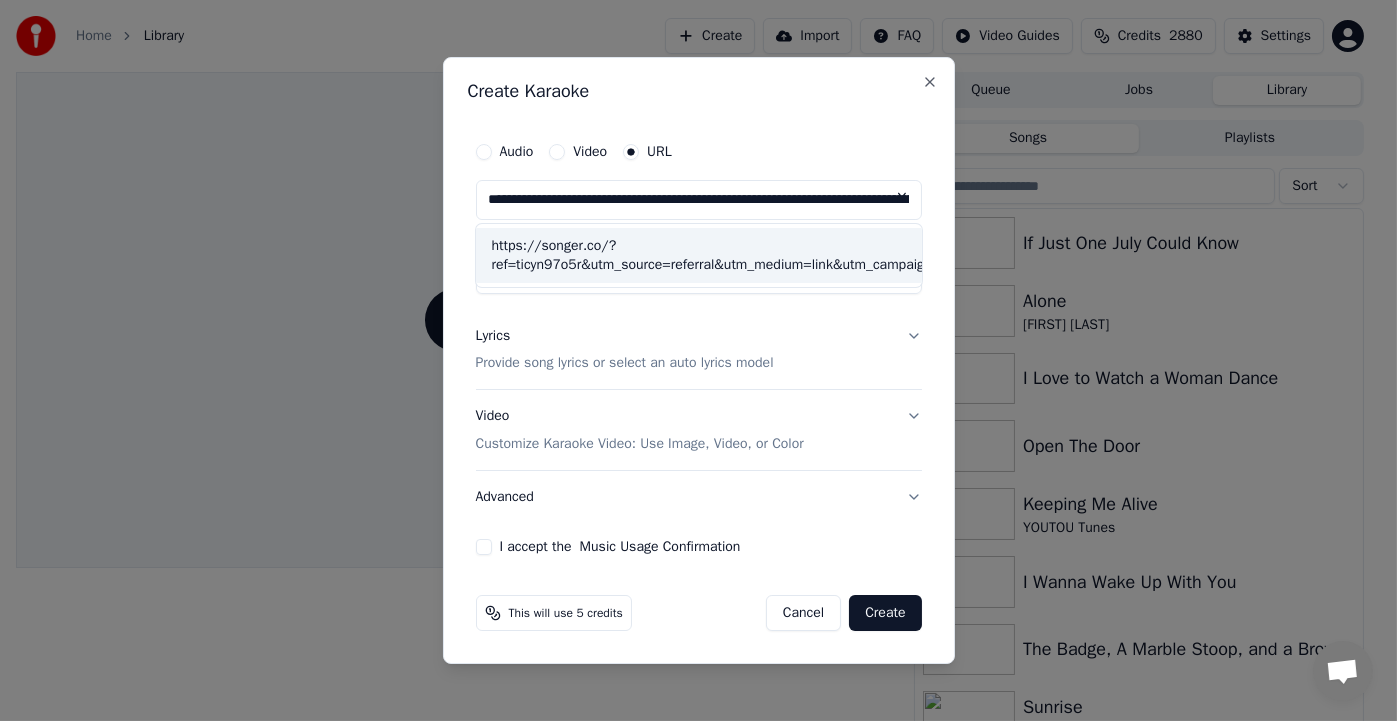 click on "https://songer.co/?ref=ticyn97o5r&utm_source=referral&utm_medium=link&utm_campaign=referral_2c" at bounding box center [699, 256] 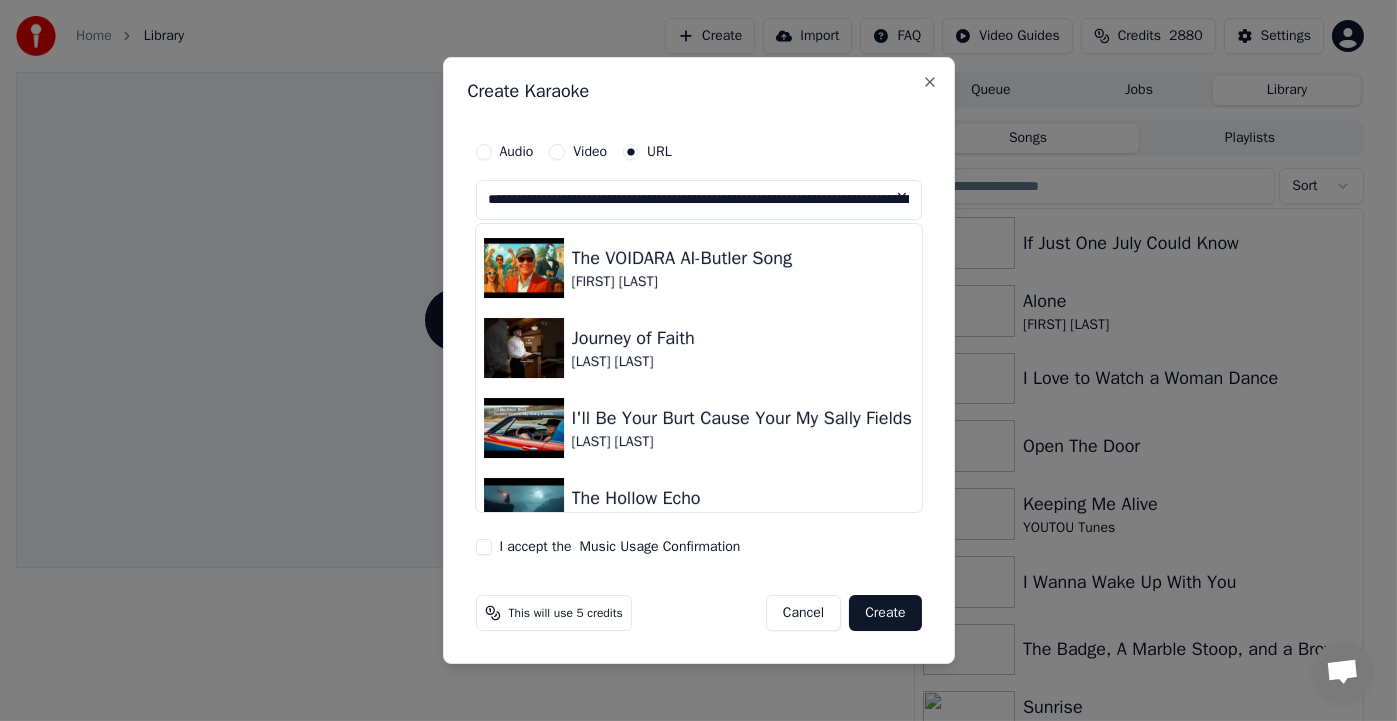 click on "Cancel" at bounding box center (803, 613) 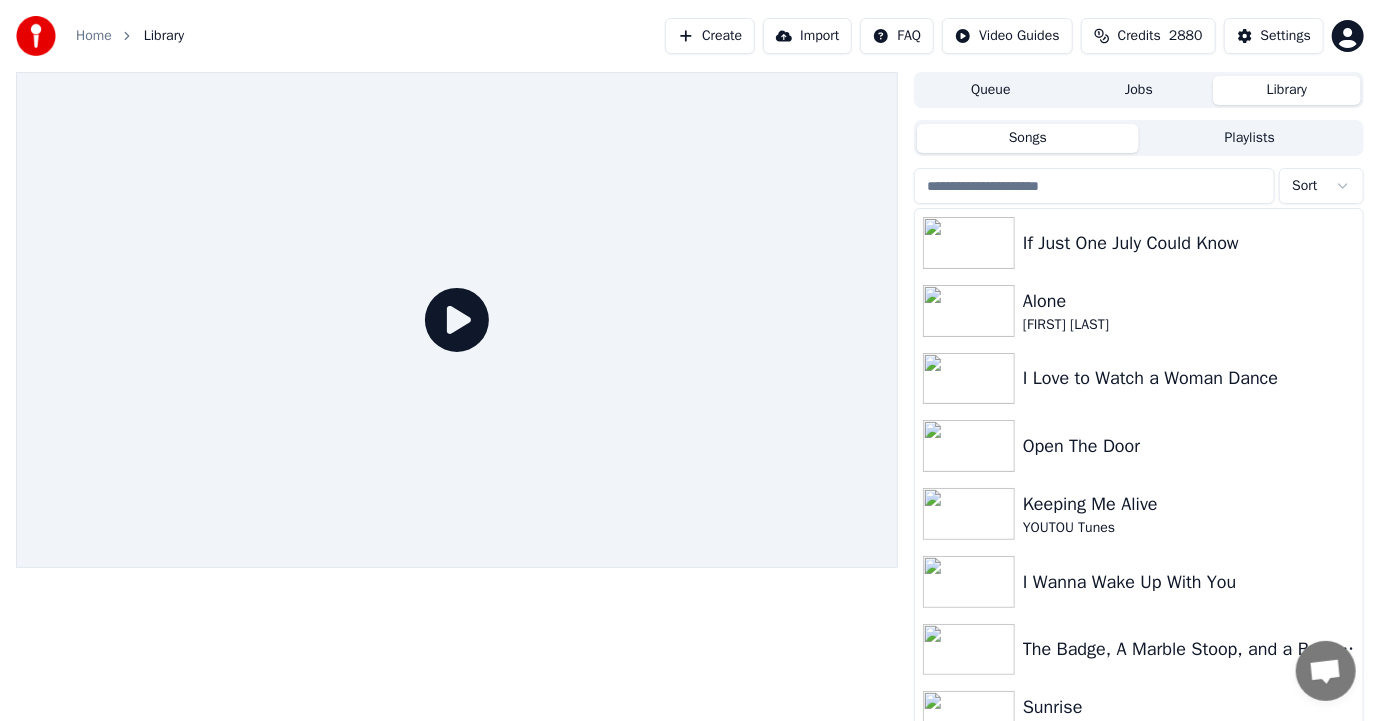 click on "Create" at bounding box center (710, 36) 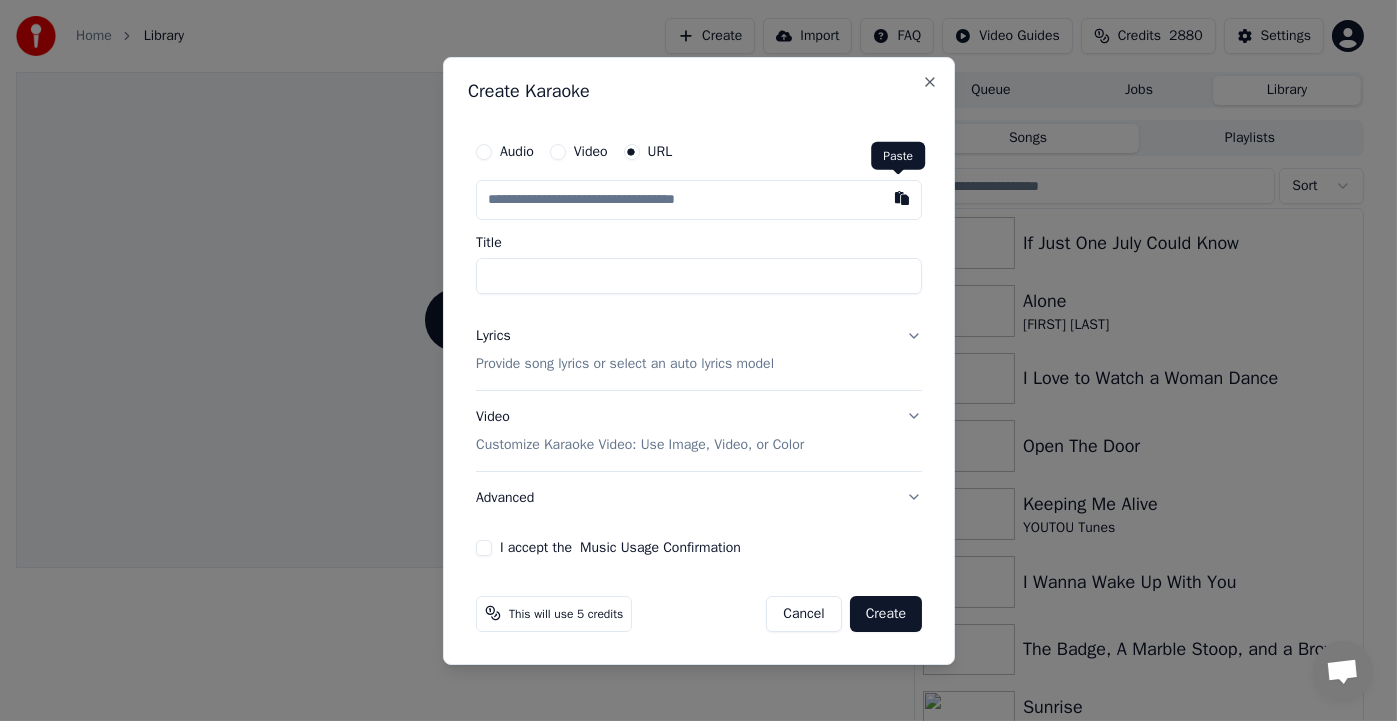 click at bounding box center [902, 198] 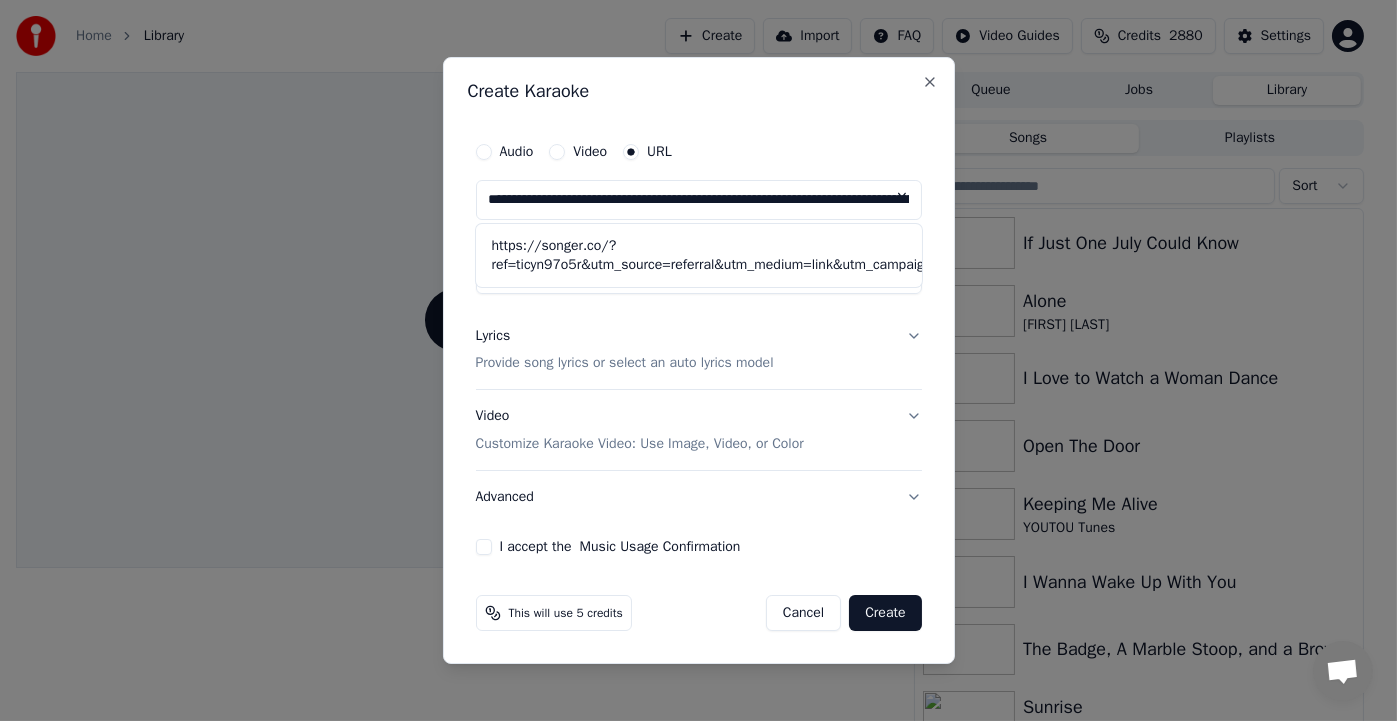 click on "**********" at bounding box center (699, 361) 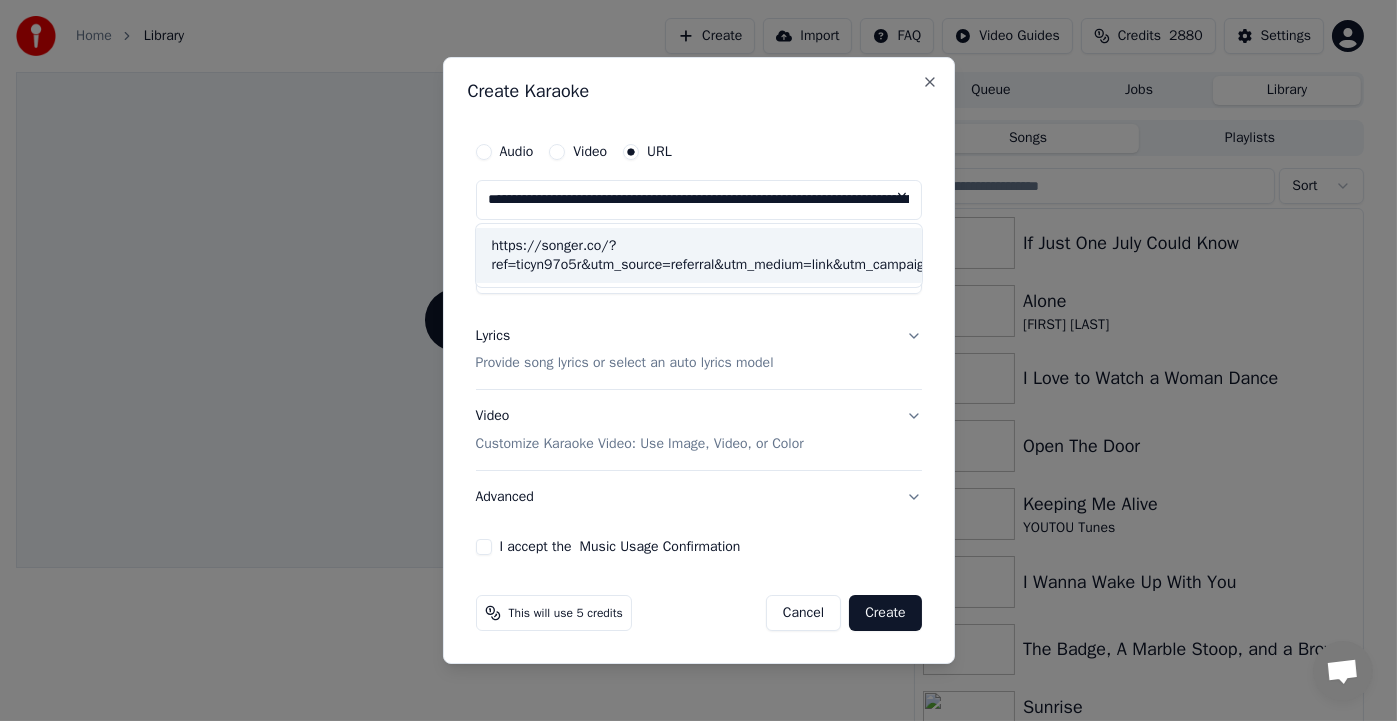 click on "https://songer.co/?ref=ticyn97o5r&utm_source=referral&utm_medium=link&utm_campaign=referral_2c" at bounding box center (699, 256) 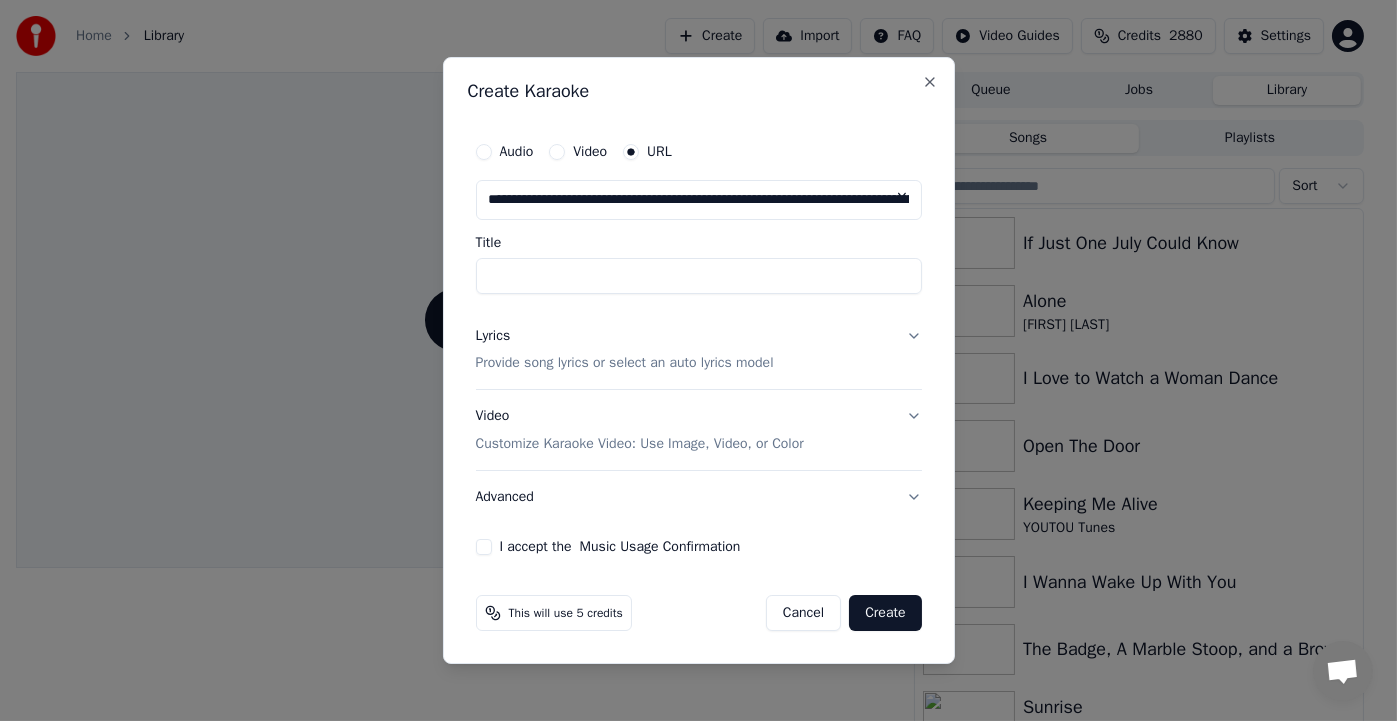 type on "**********" 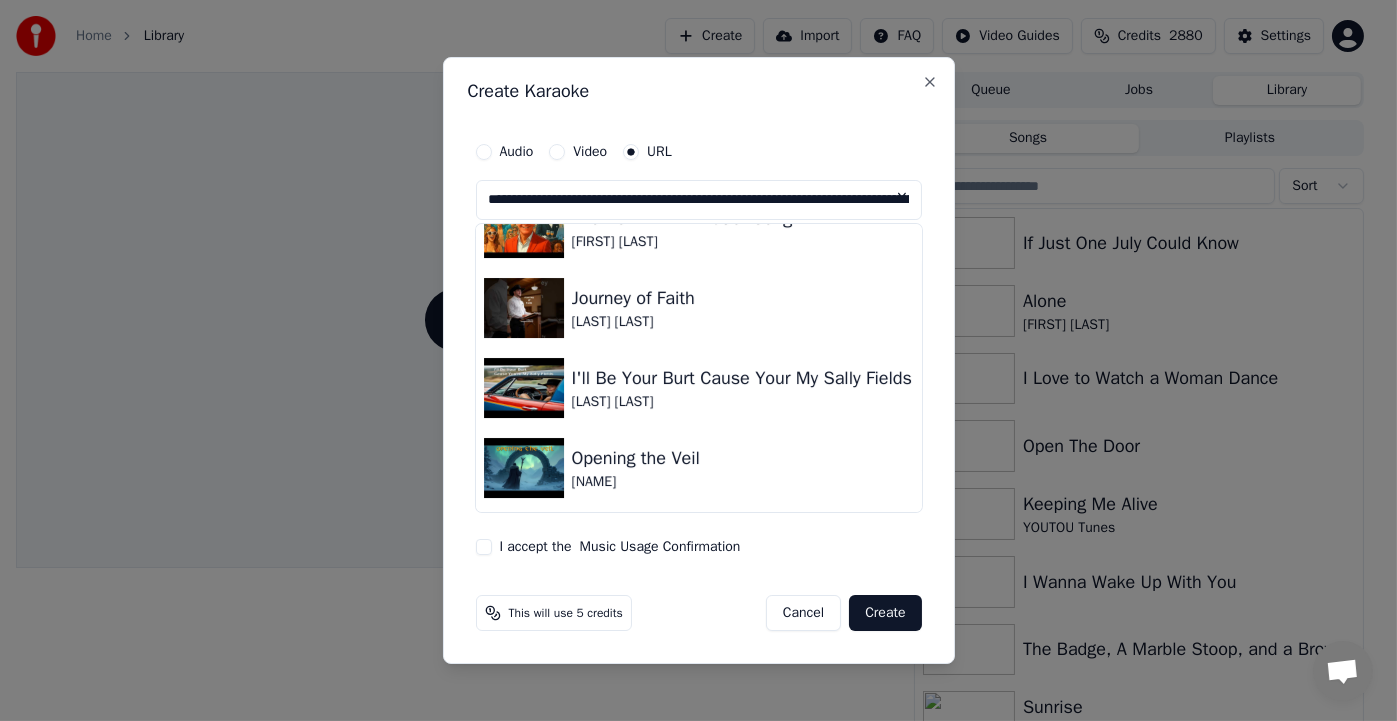 scroll, scrollTop: 0, scrollLeft: 0, axis: both 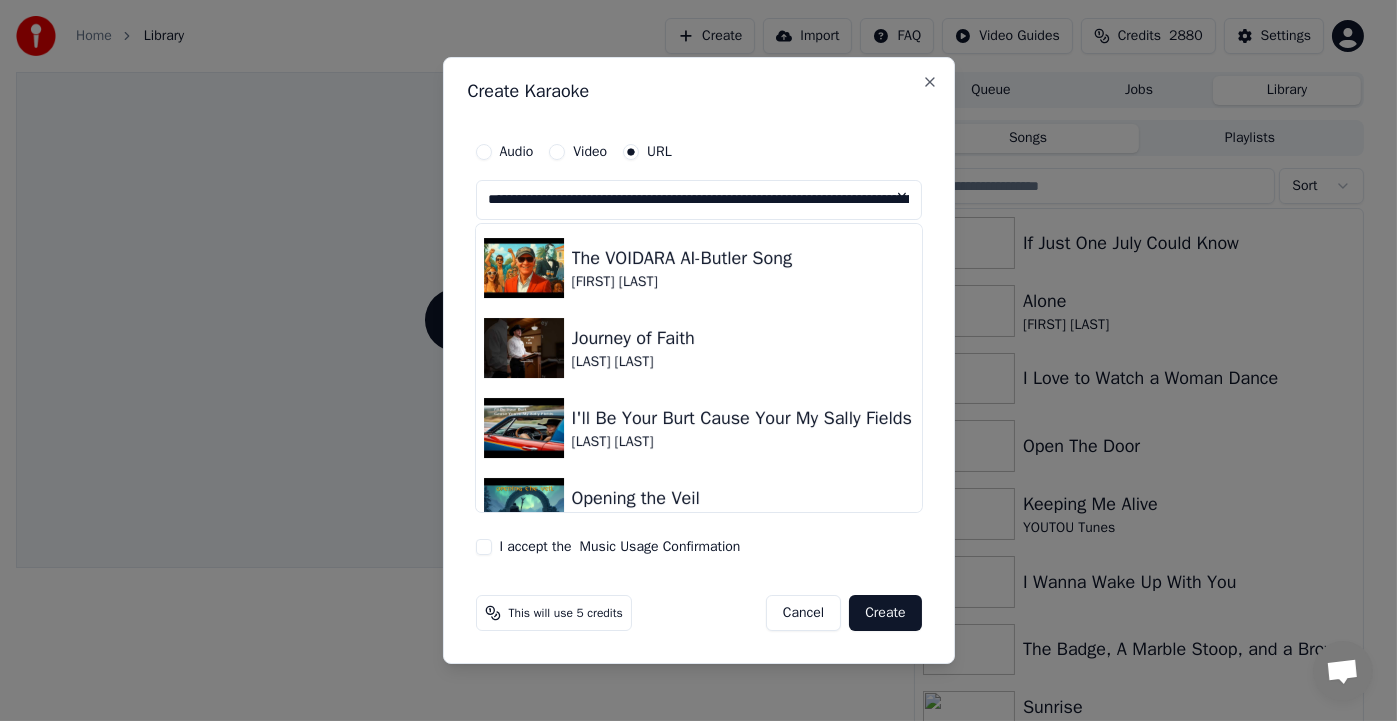 click on "Audio" at bounding box center [517, 152] 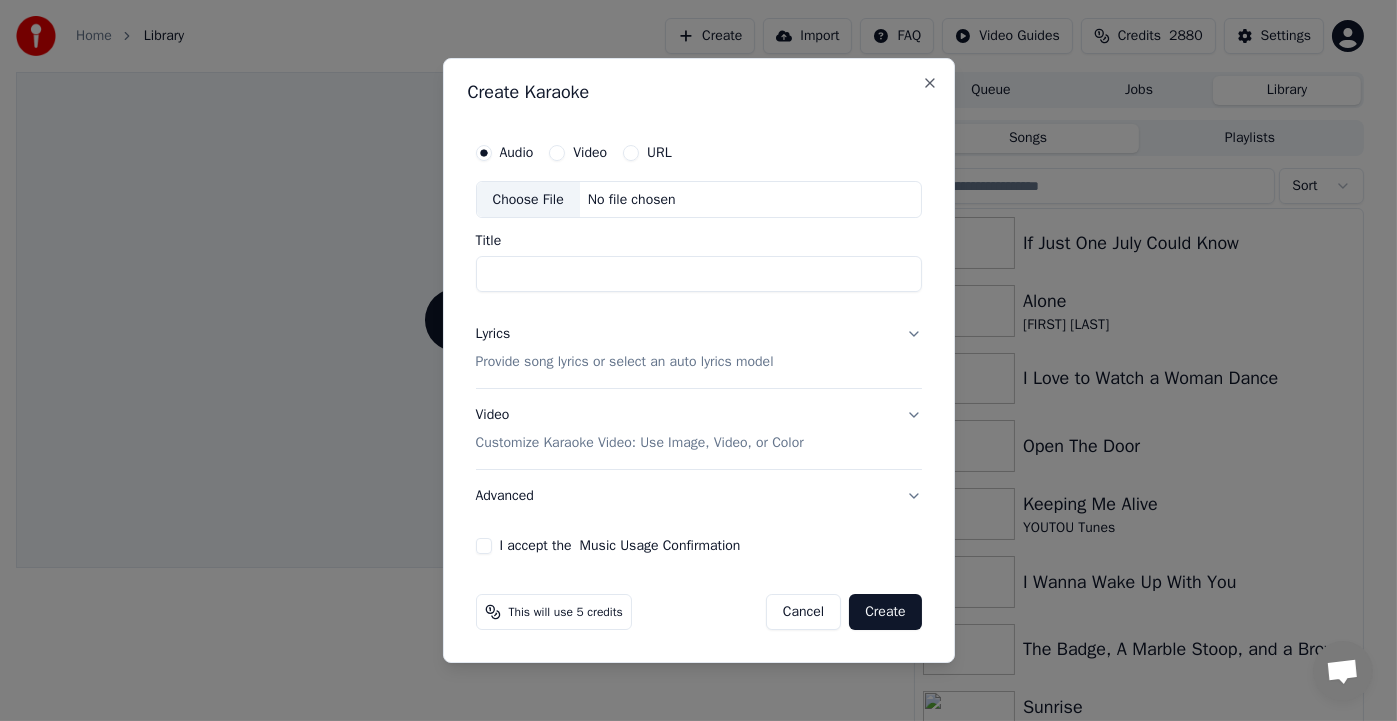click on "Video" at bounding box center [590, 153] 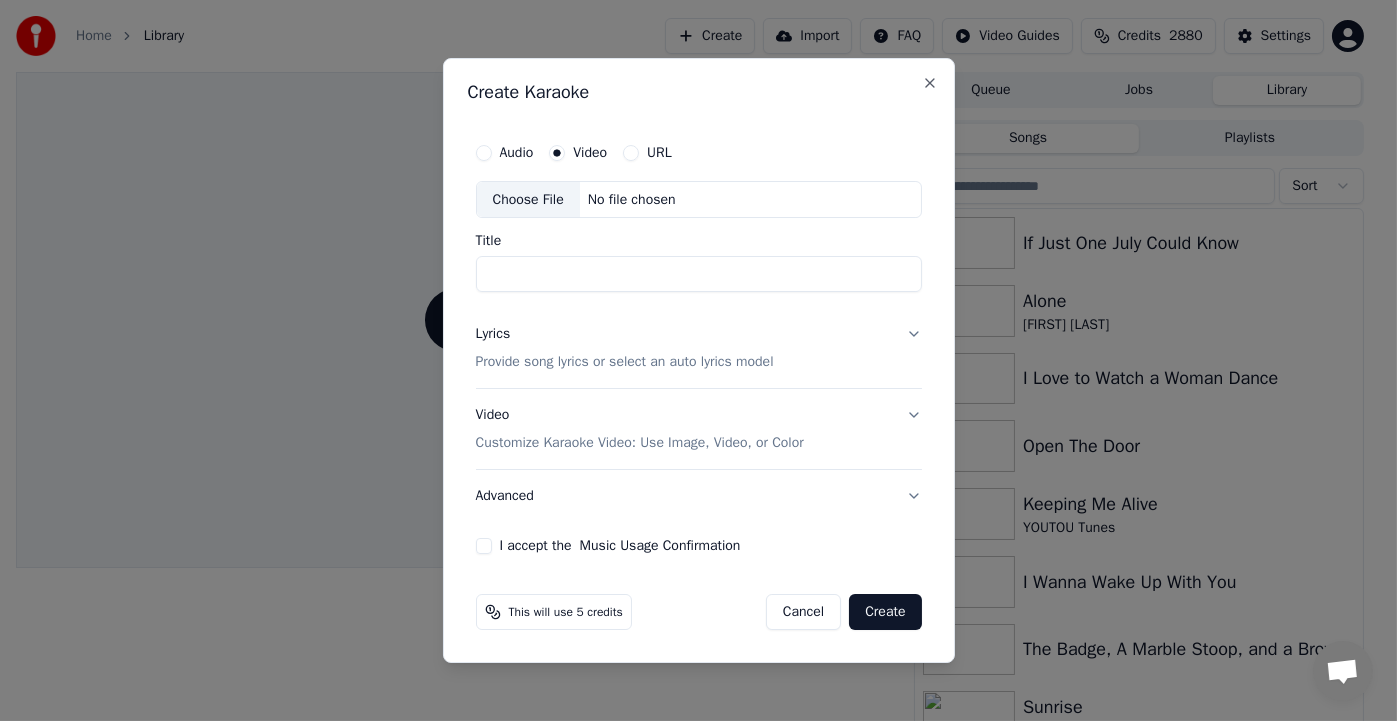 click on "Audio" at bounding box center [517, 153] 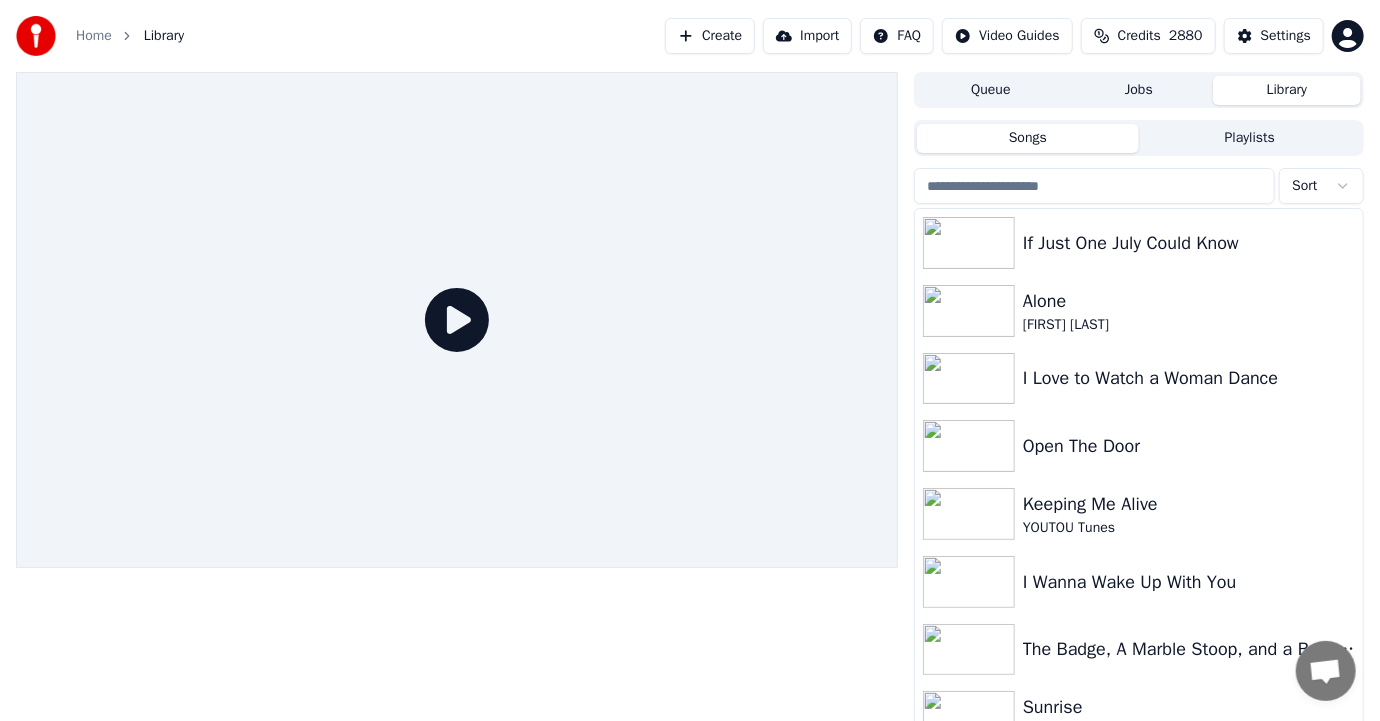 click on "Create" at bounding box center [710, 36] 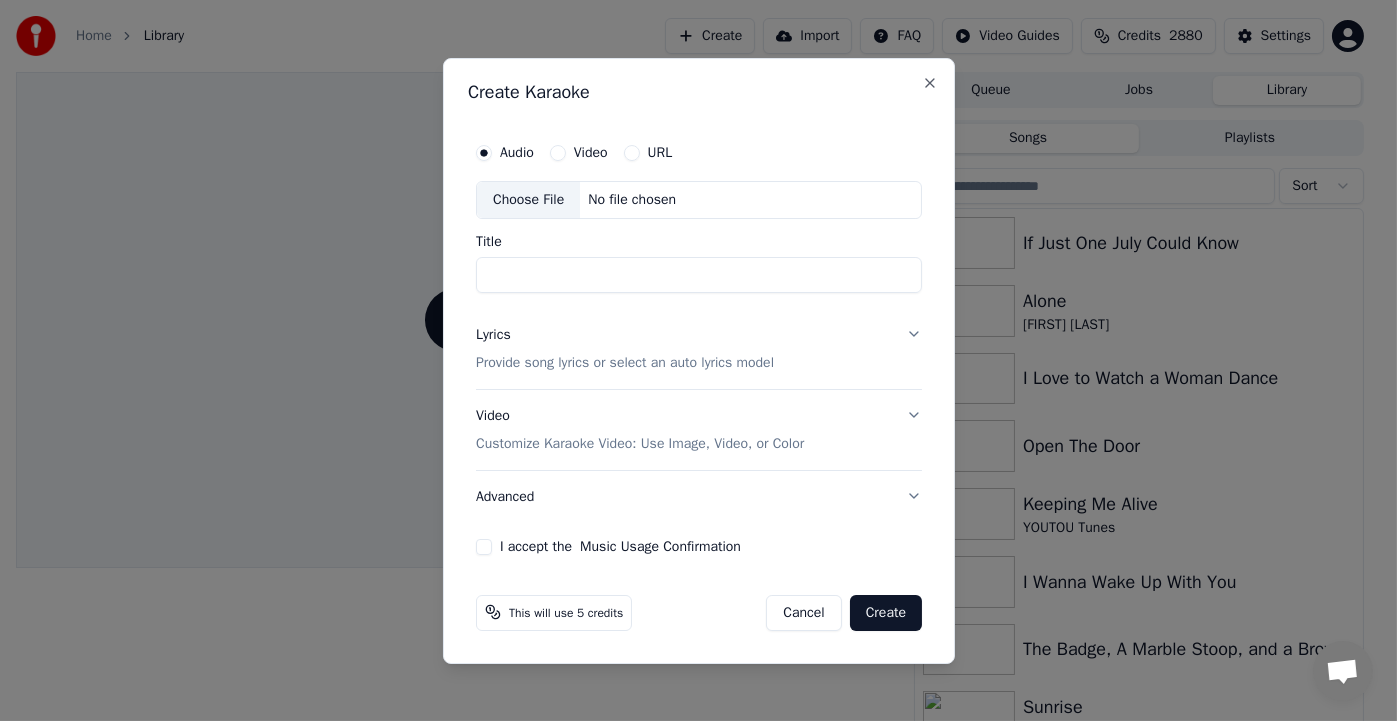 click on "Choose File" at bounding box center (528, 200) 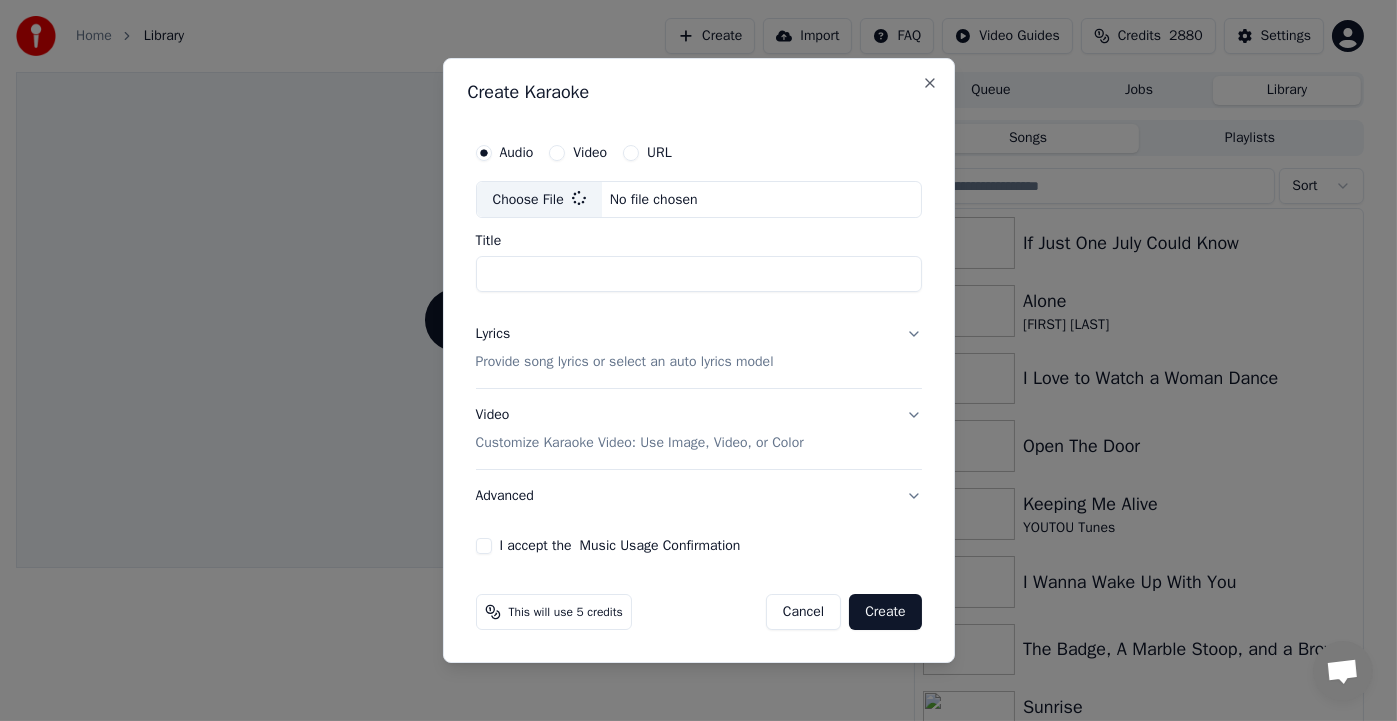 type on "**********" 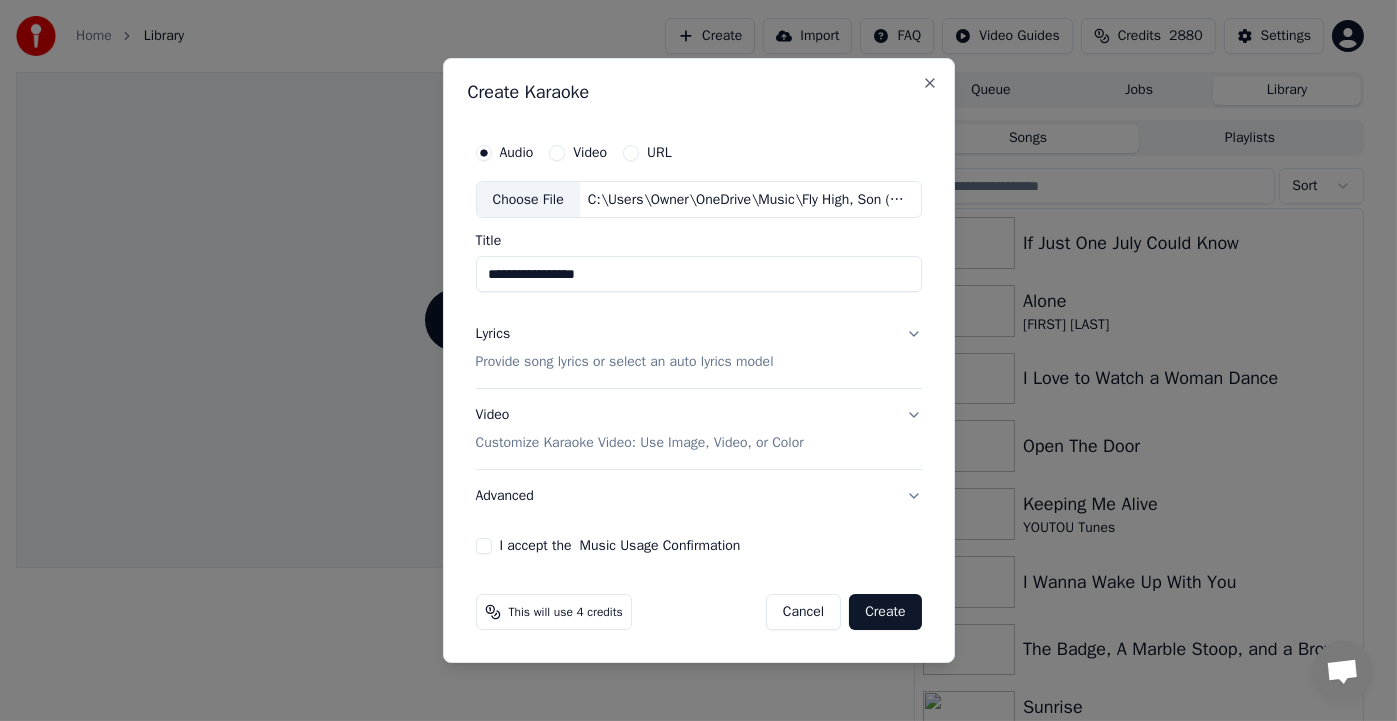 click on "Lyrics Provide song lyrics or select an auto lyrics model" at bounding box center (699, 349) 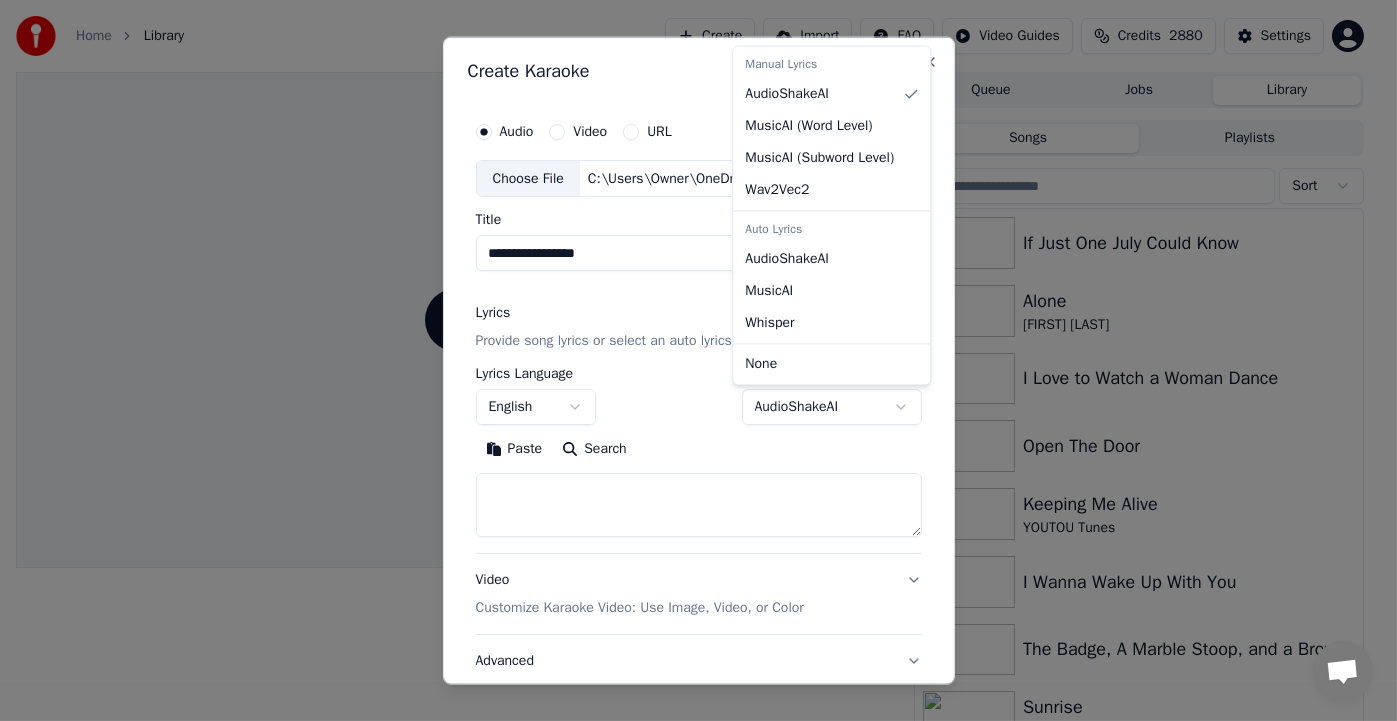click on "**********" at bounding box center (690, 360) 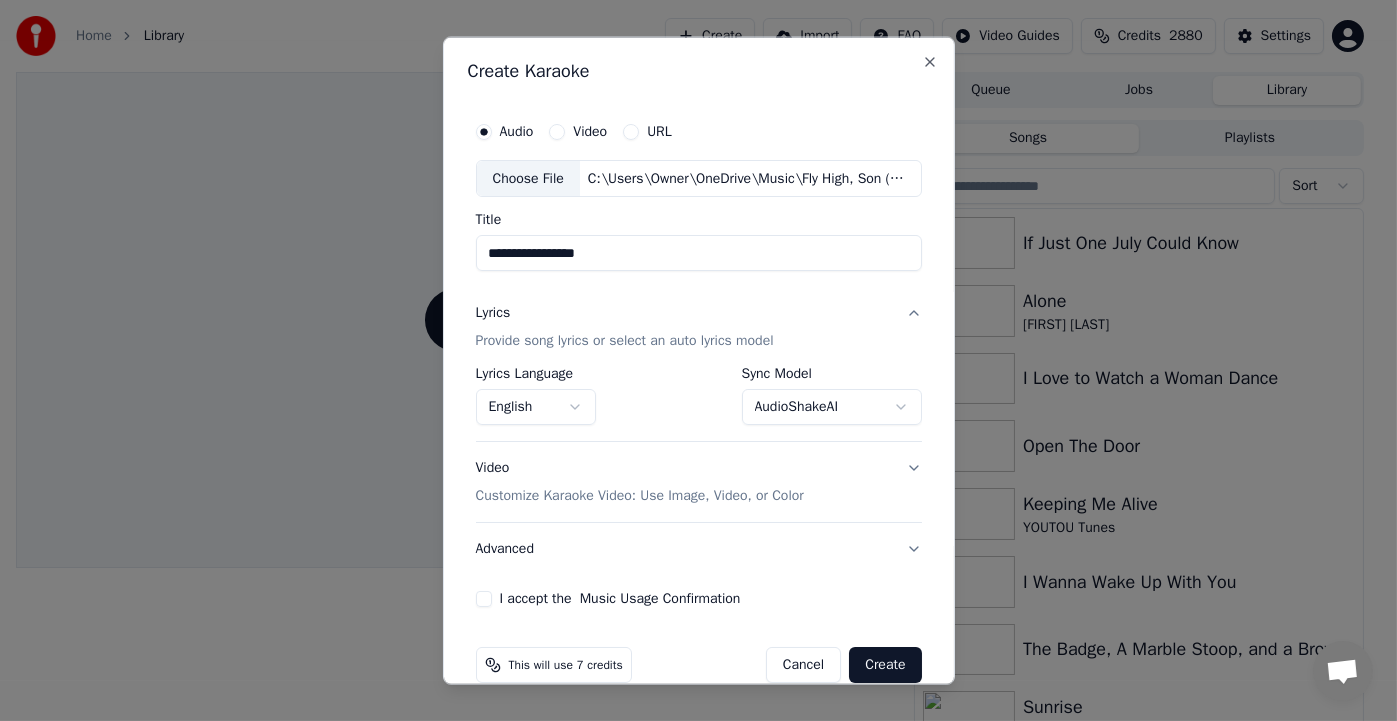 scroll, scrollTop: 31, scrollLeft: 0, axis: vertical 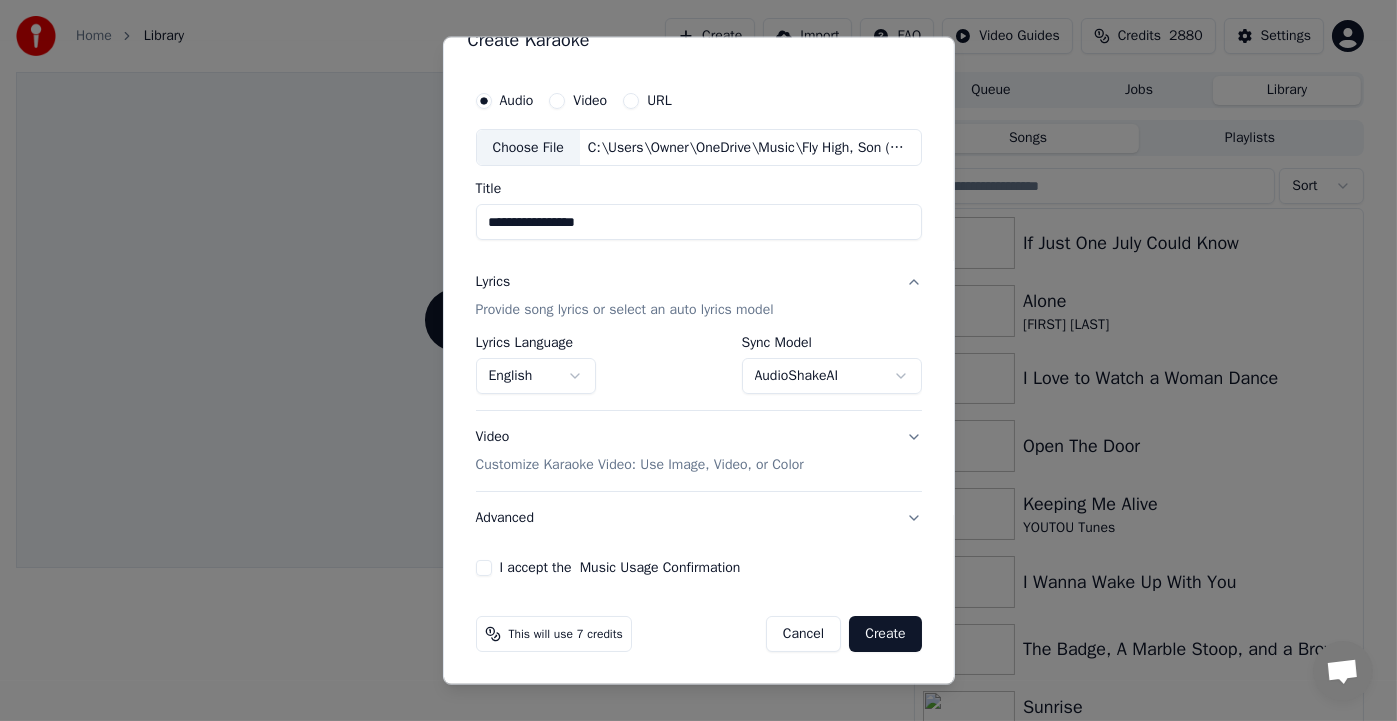 click on "I accept the   Music Usage Confirmation" at bounding box center (484, 568) 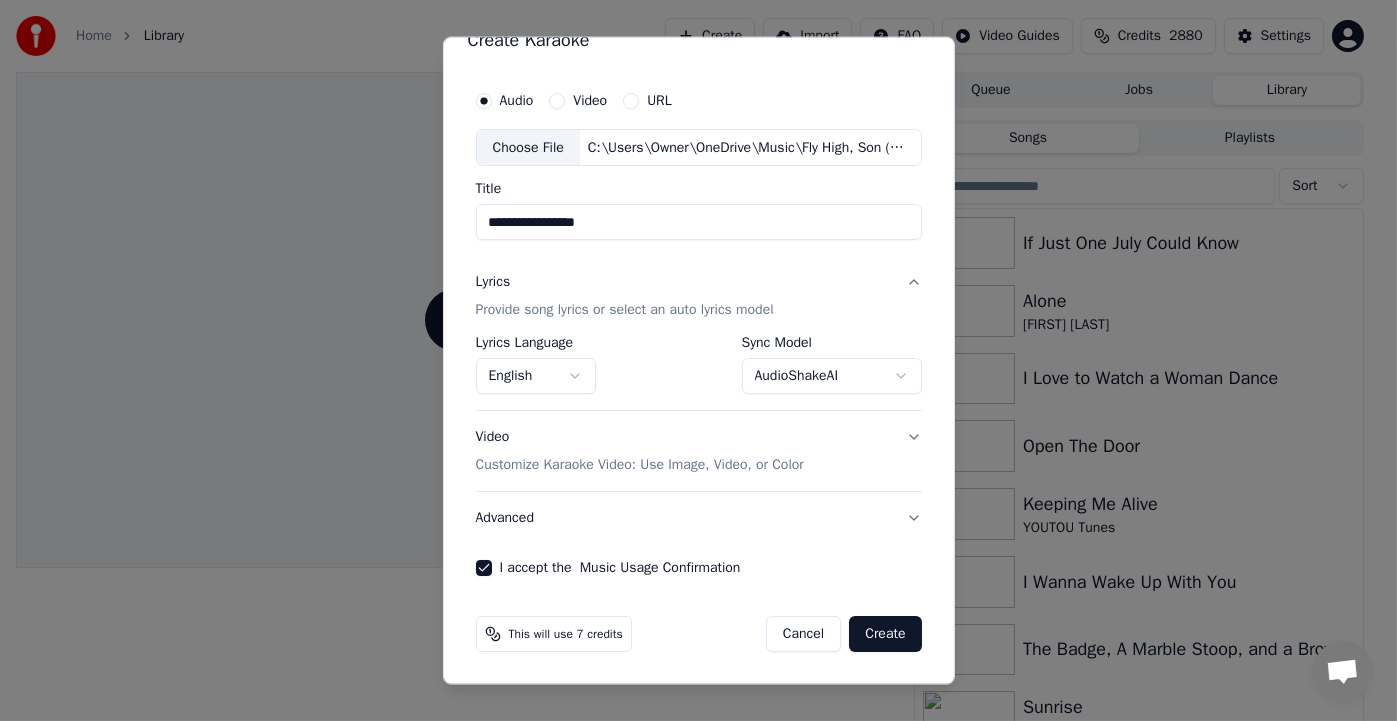 click on "Create" at bounding box center (885, 634) 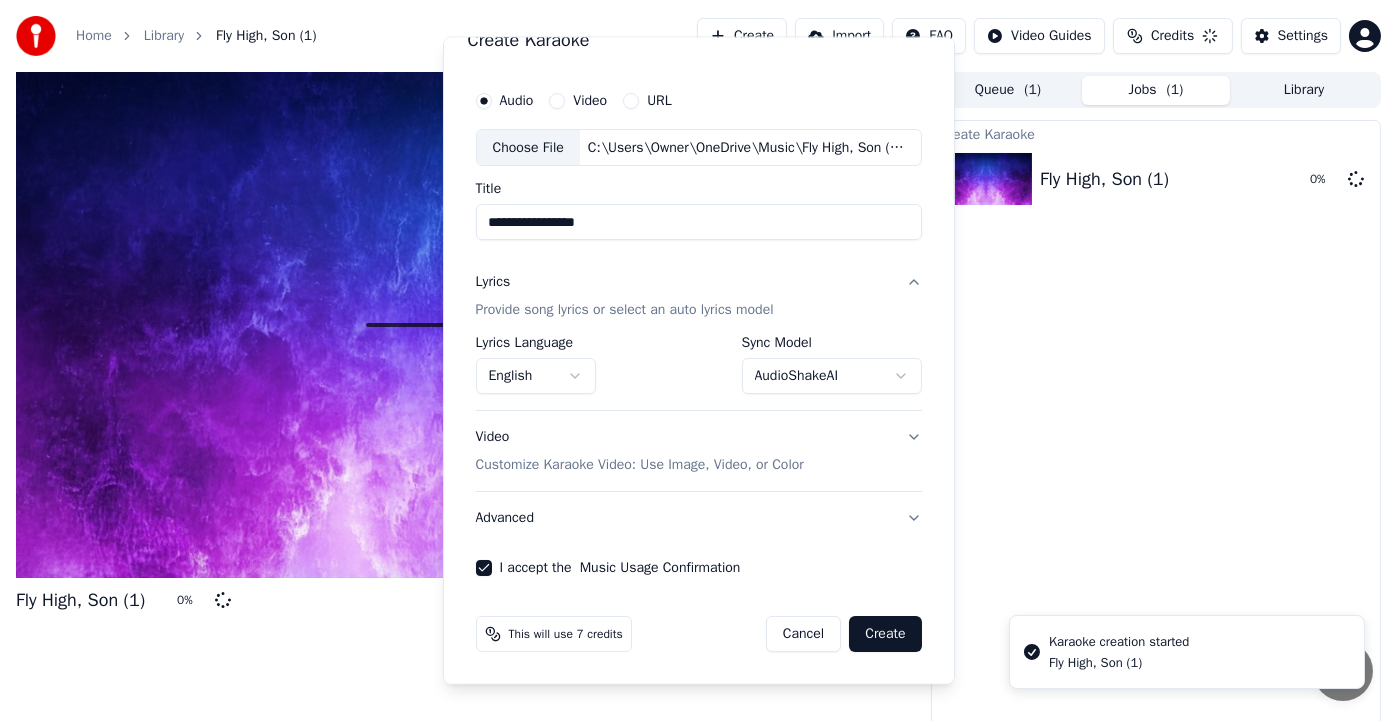 select on "**********" 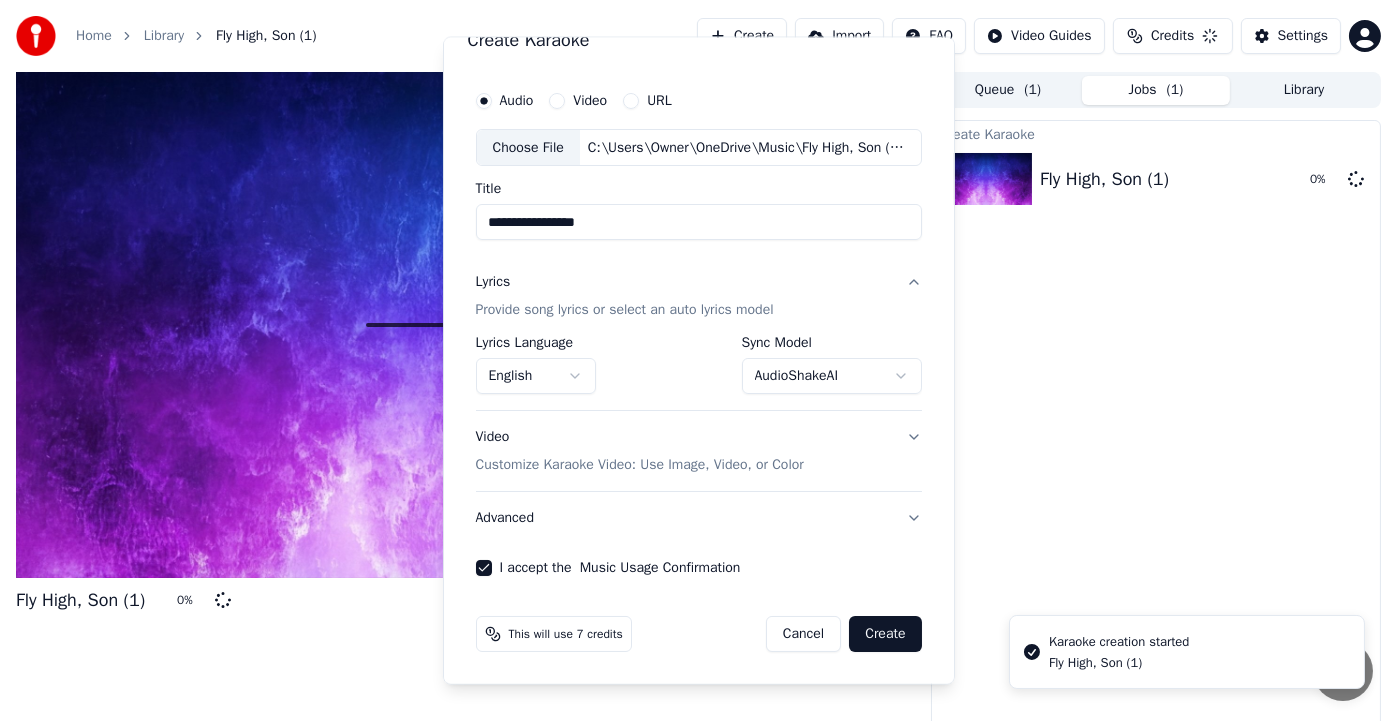 type 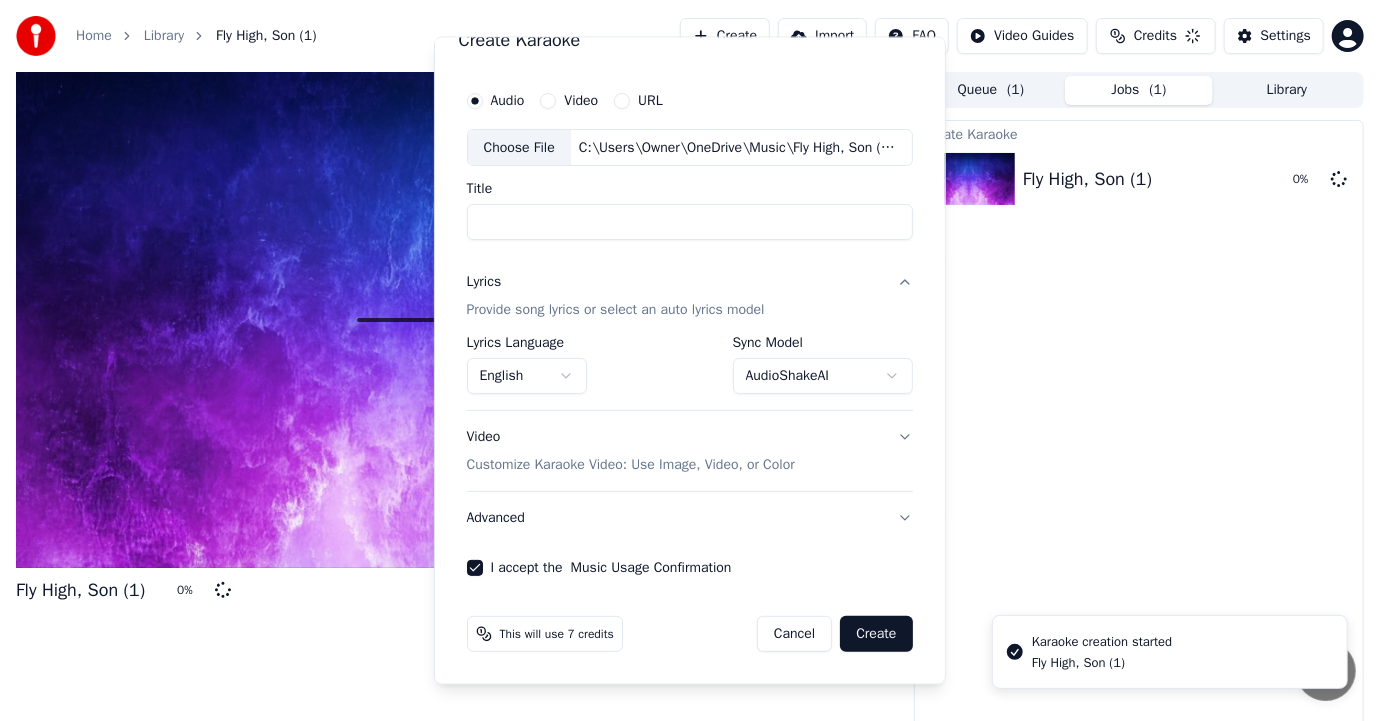 select 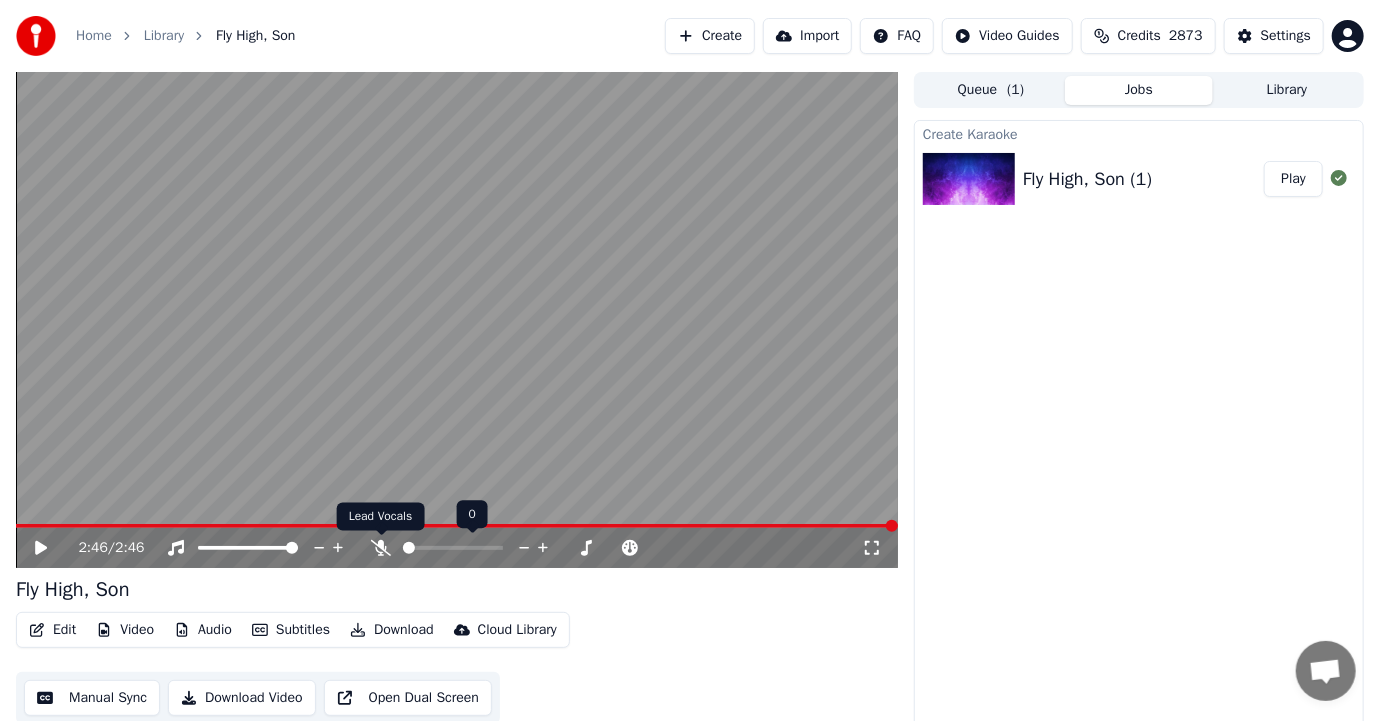 click 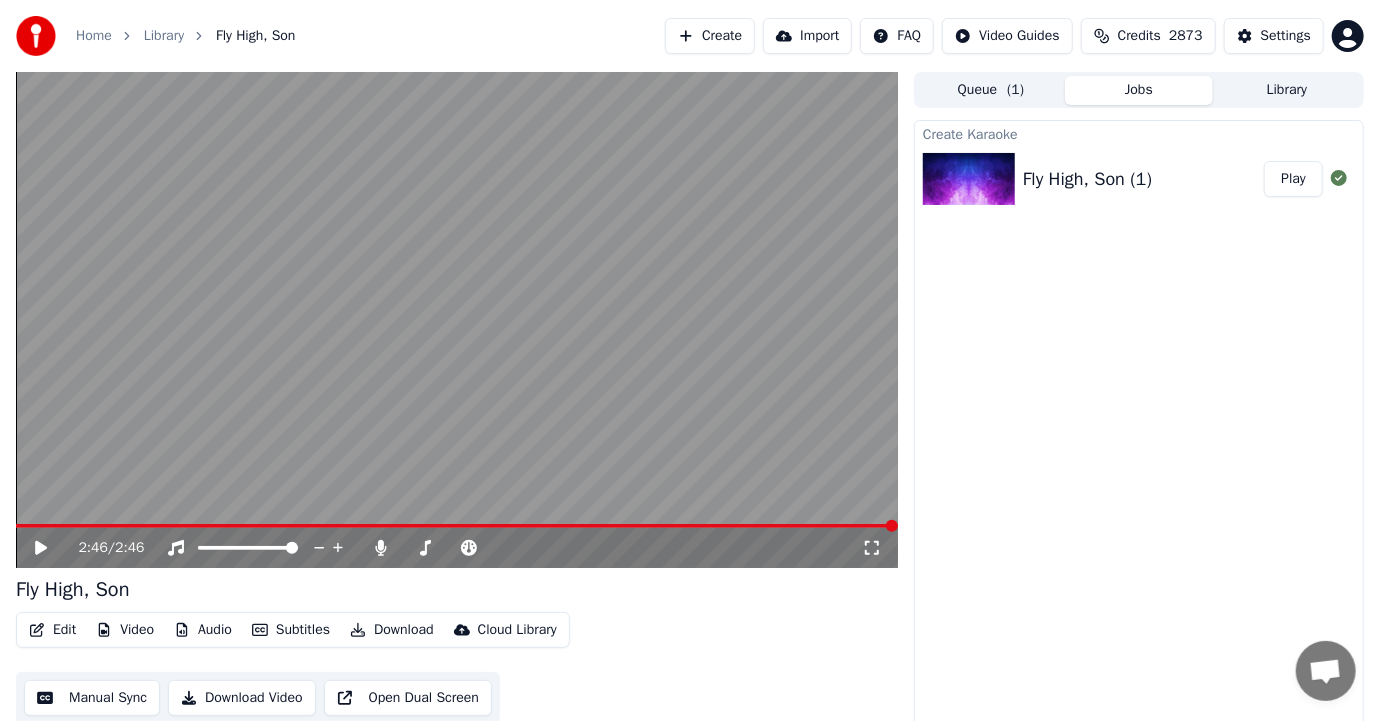 click 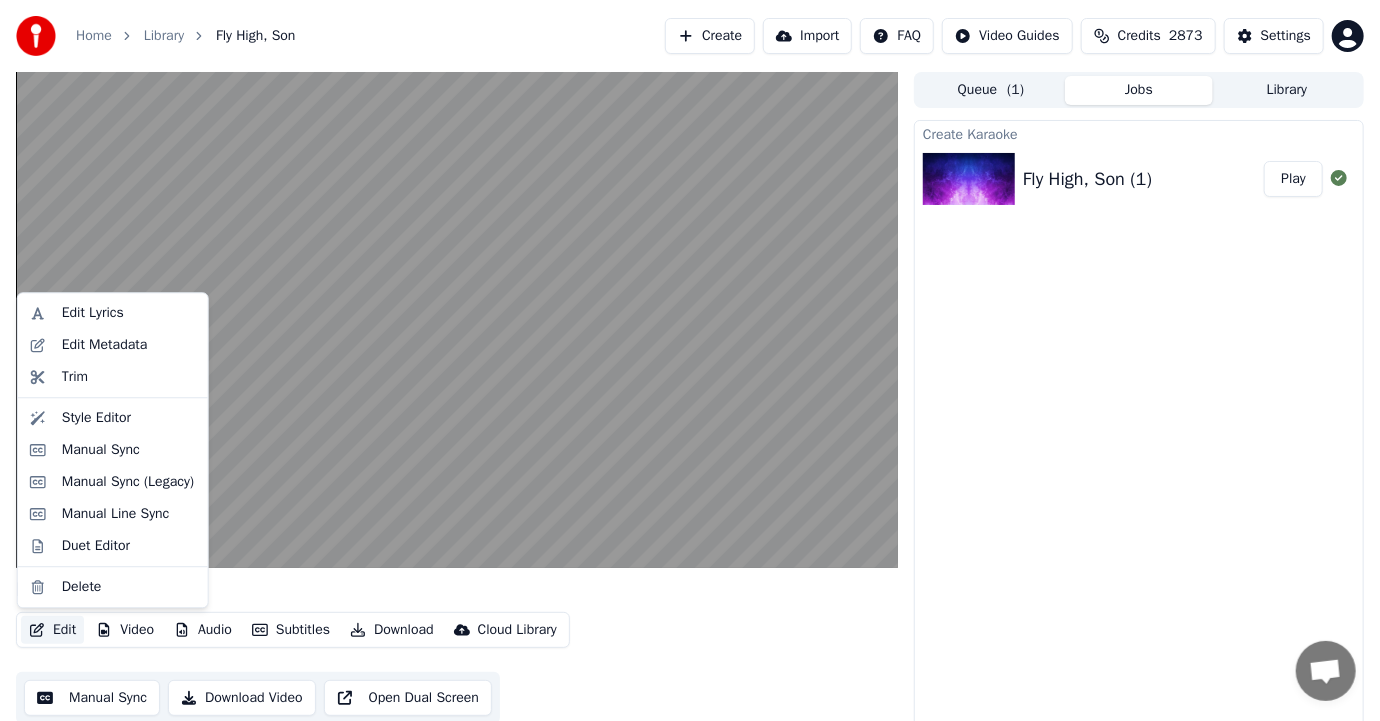 click on "Edit" at bounding box center (52, 630) 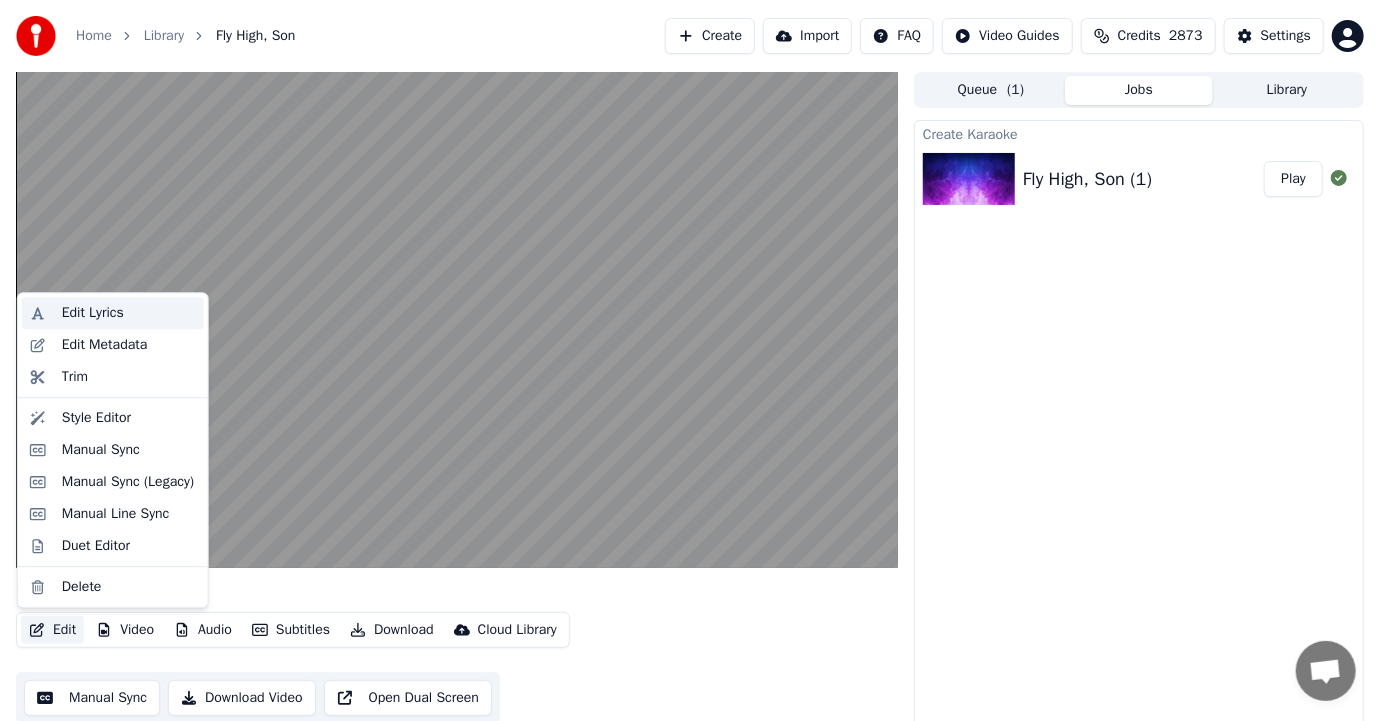 click on "Edit Lyrics" at bounding box center [93, 313] 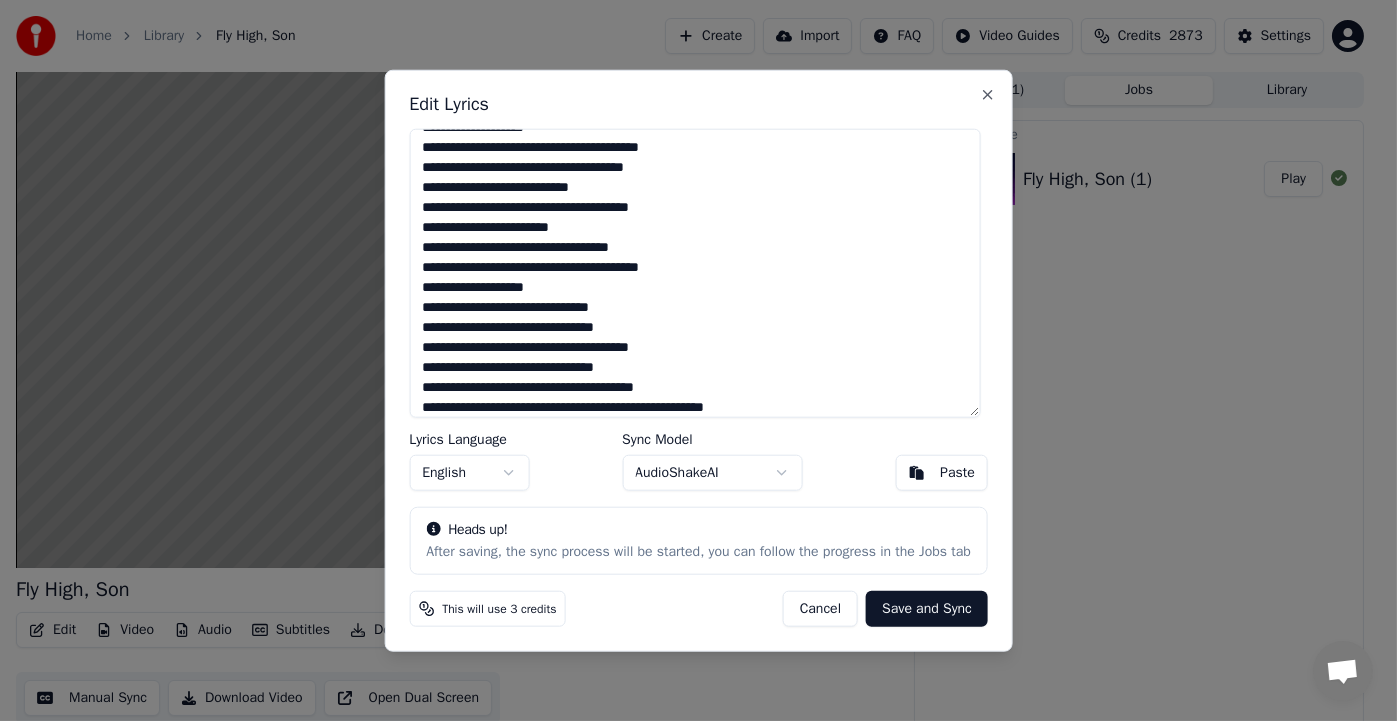 scroll, scrollTop: 109, scrollLeft: 0, axis: vertical 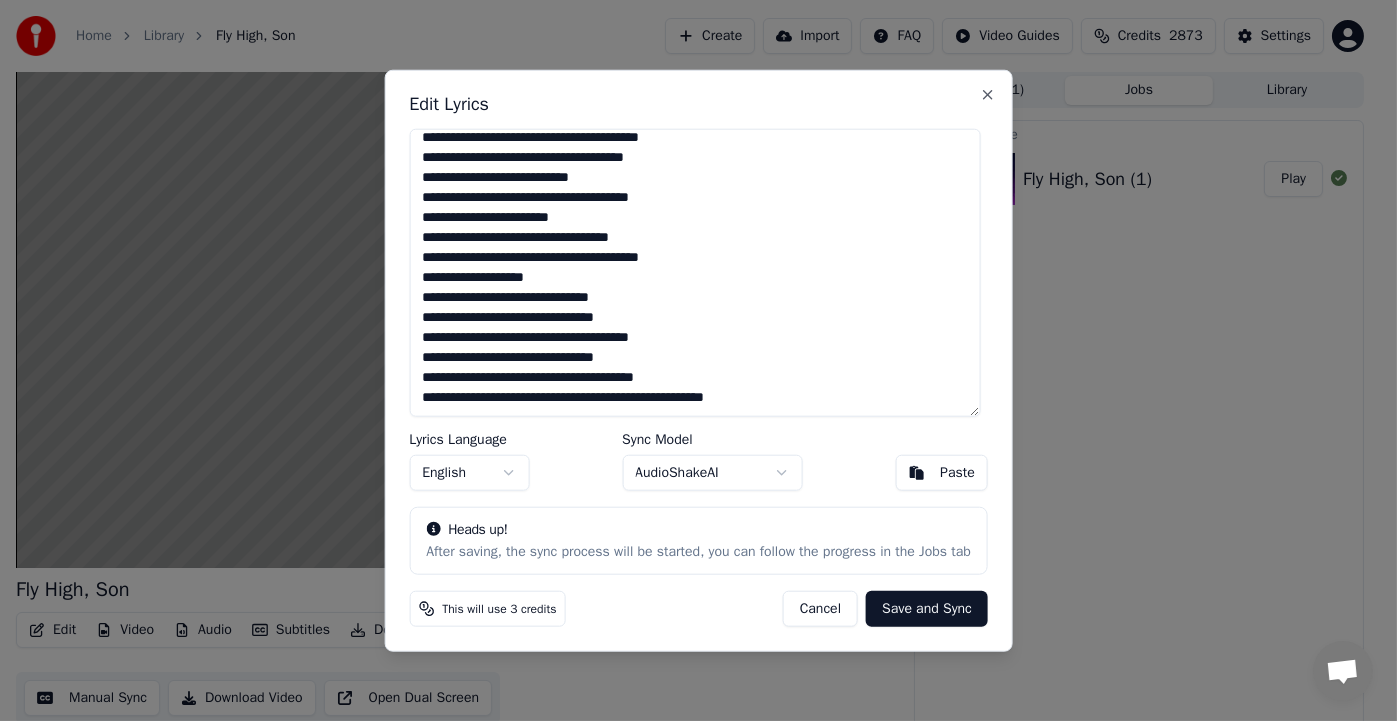 click on "**********" at bounding box center (694, 272) 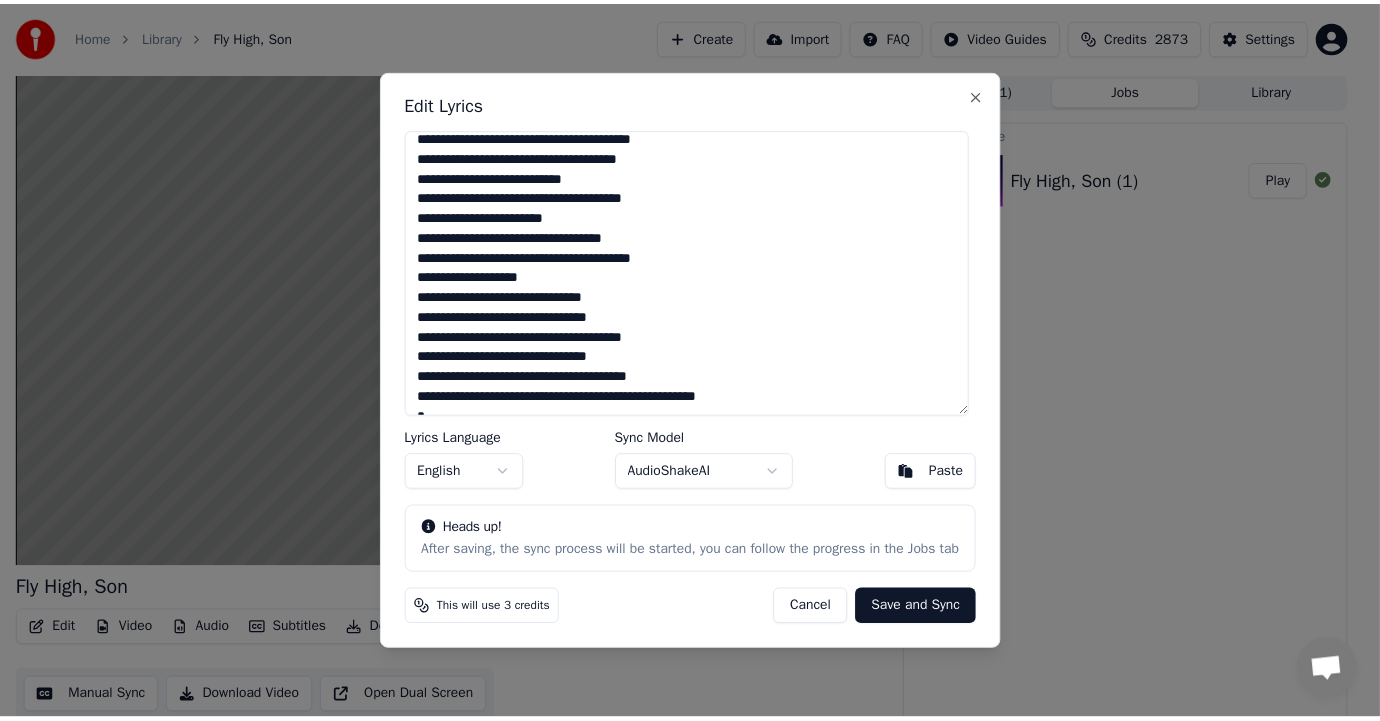 scroll, scrollTop: 128, scrollLeft: 0, axis: vertical 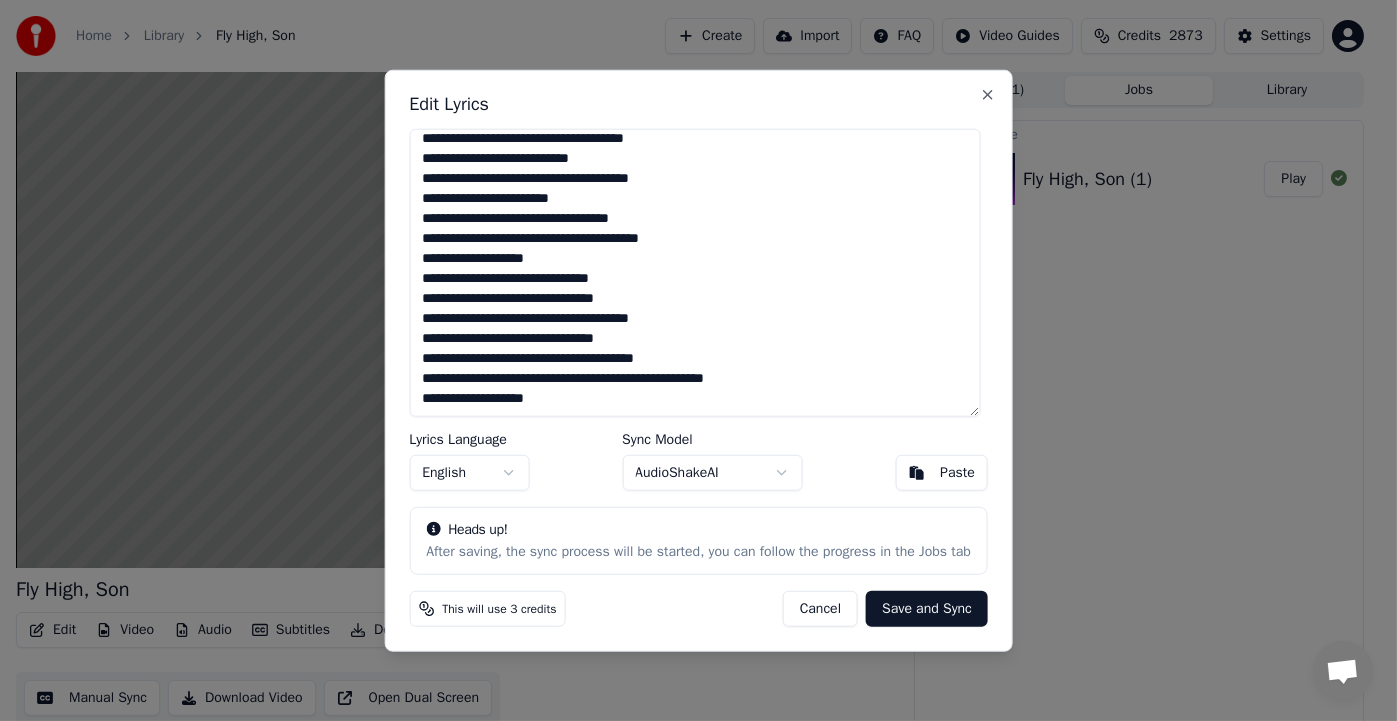 type on "**********" 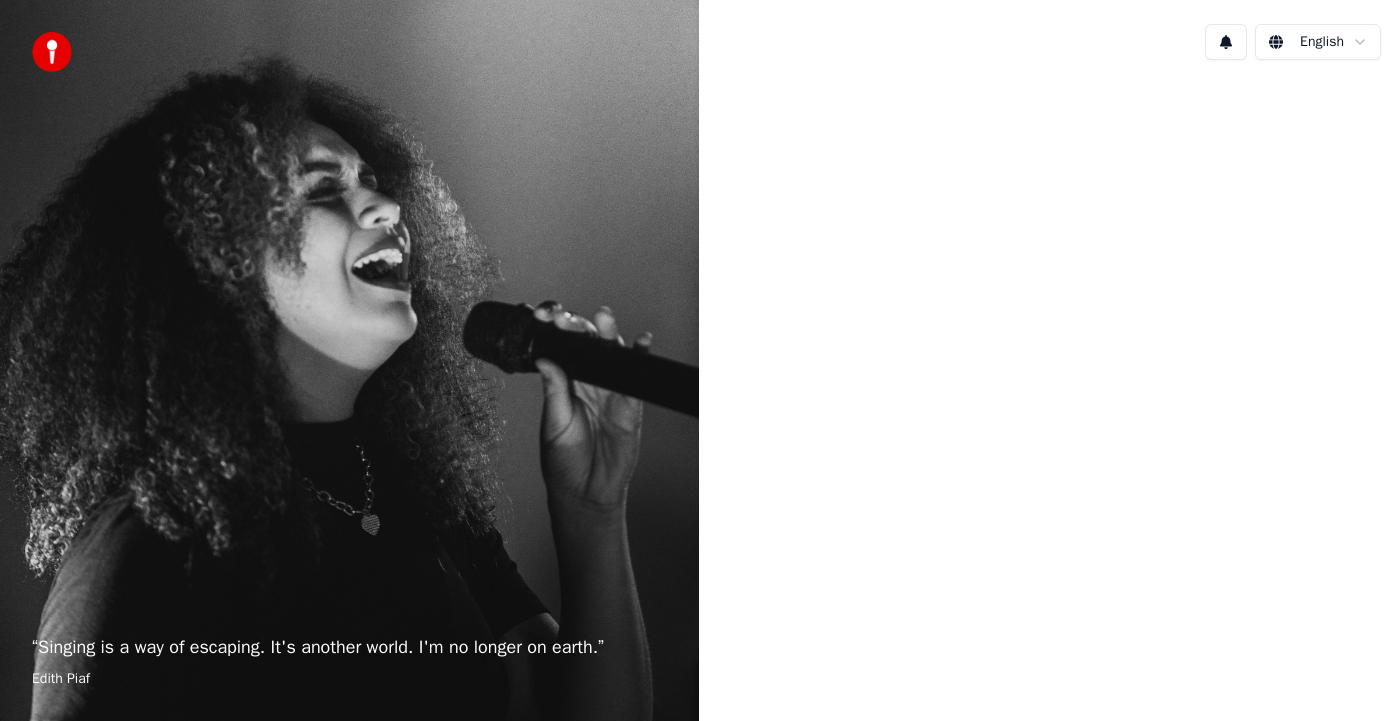 scroll, scrollTop: 0, scrollLeft: 0, axis: both 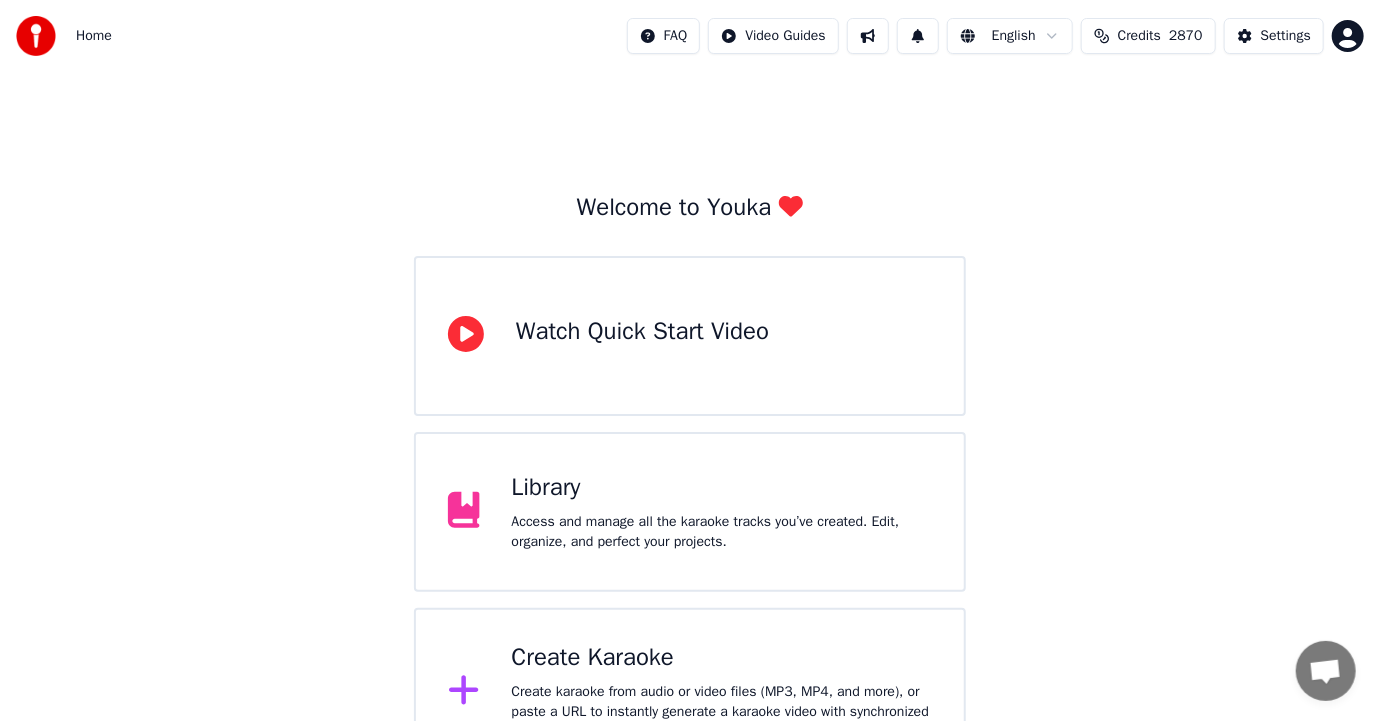 click on "Access and manage all the karaoke tracks you’ve created. Edit, organize, and perfect your projects." at bounding box center [722, 532] 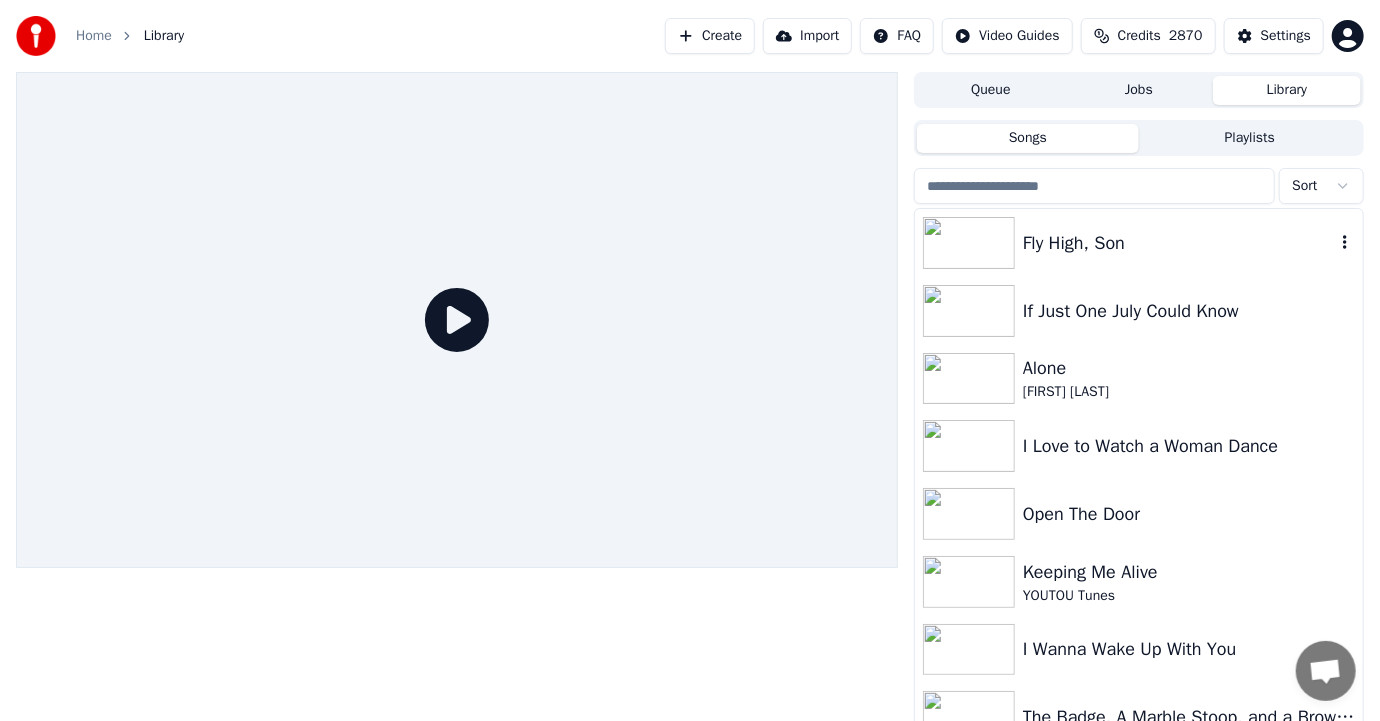 click at bounding box center (969, 243) 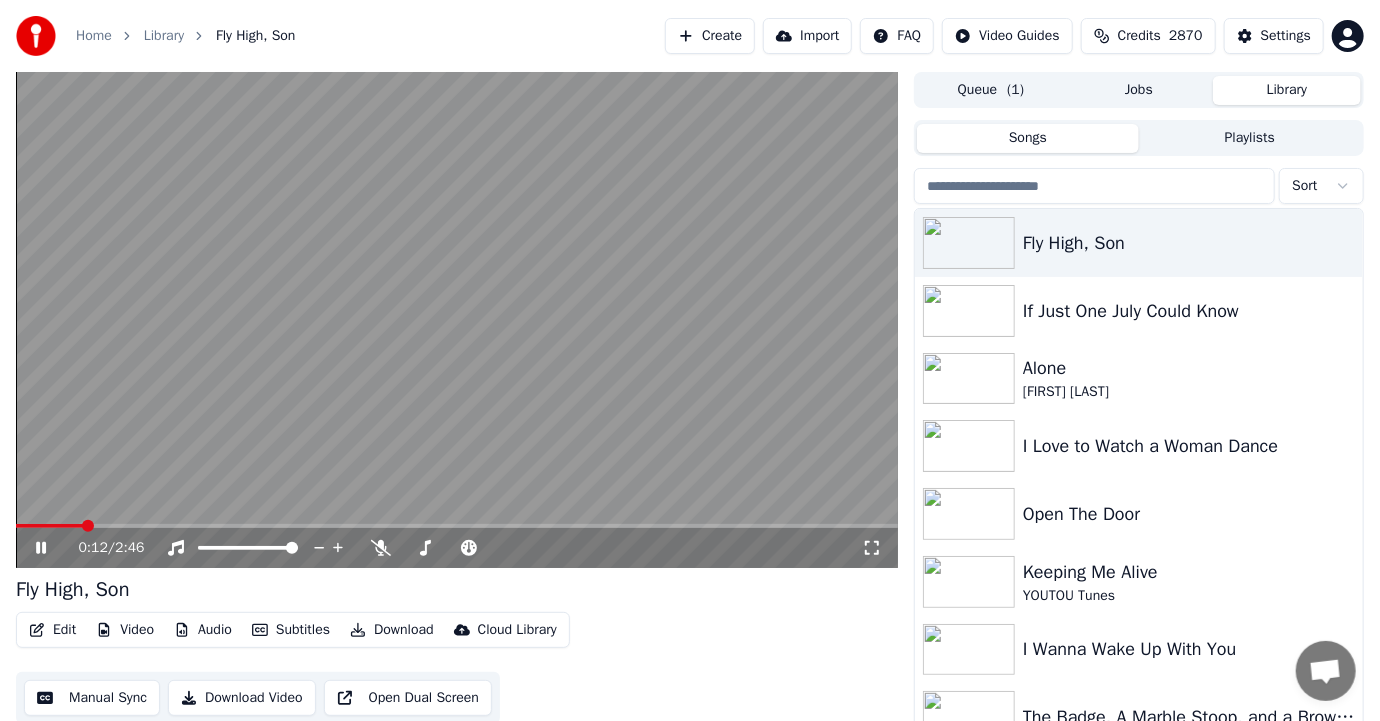 click 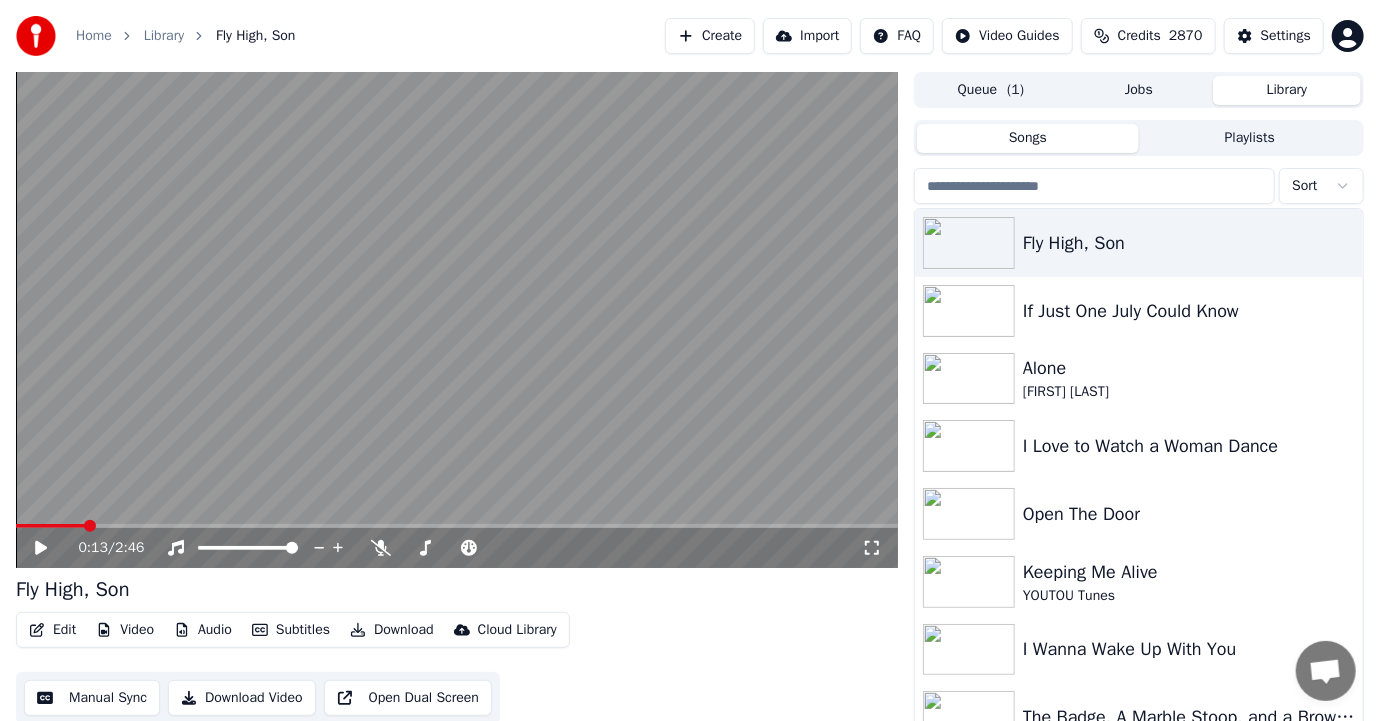 click on "Create" at bounding box center (710, 36) 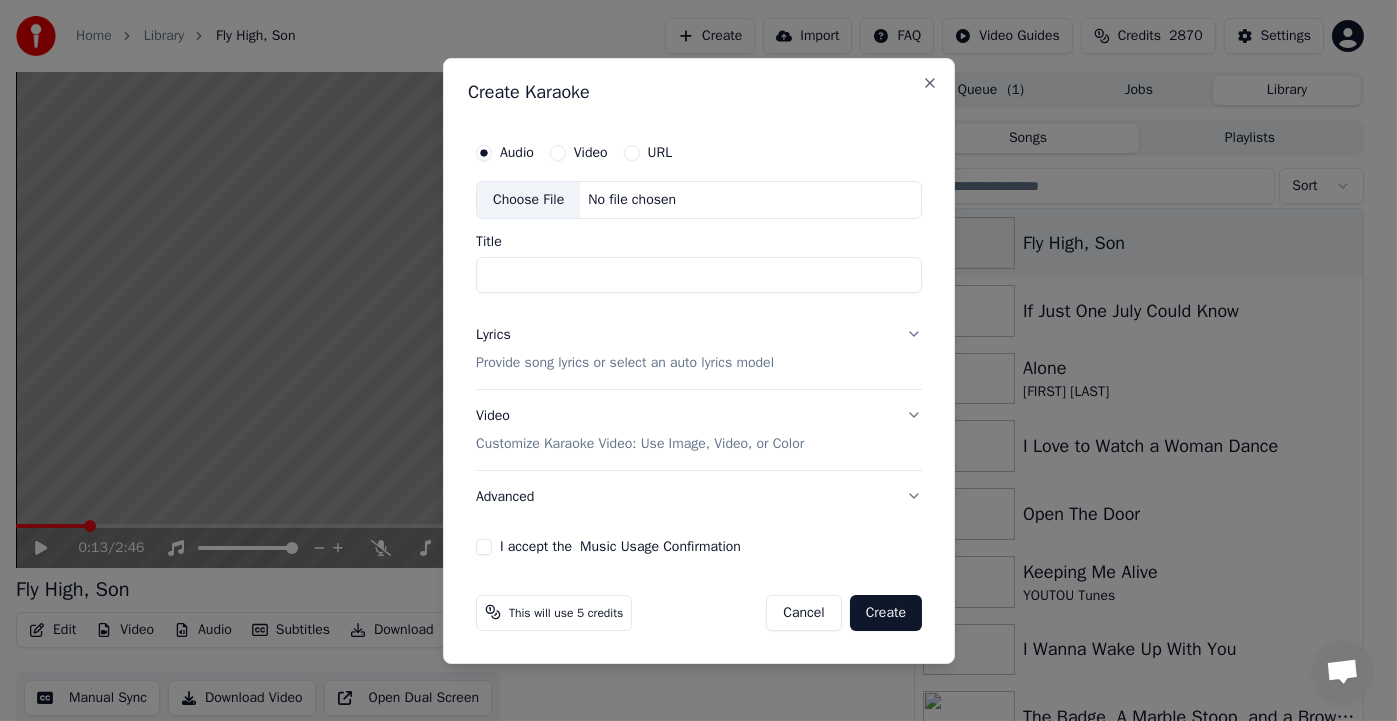 click on "Choose File" at bounding box center [528, 200] 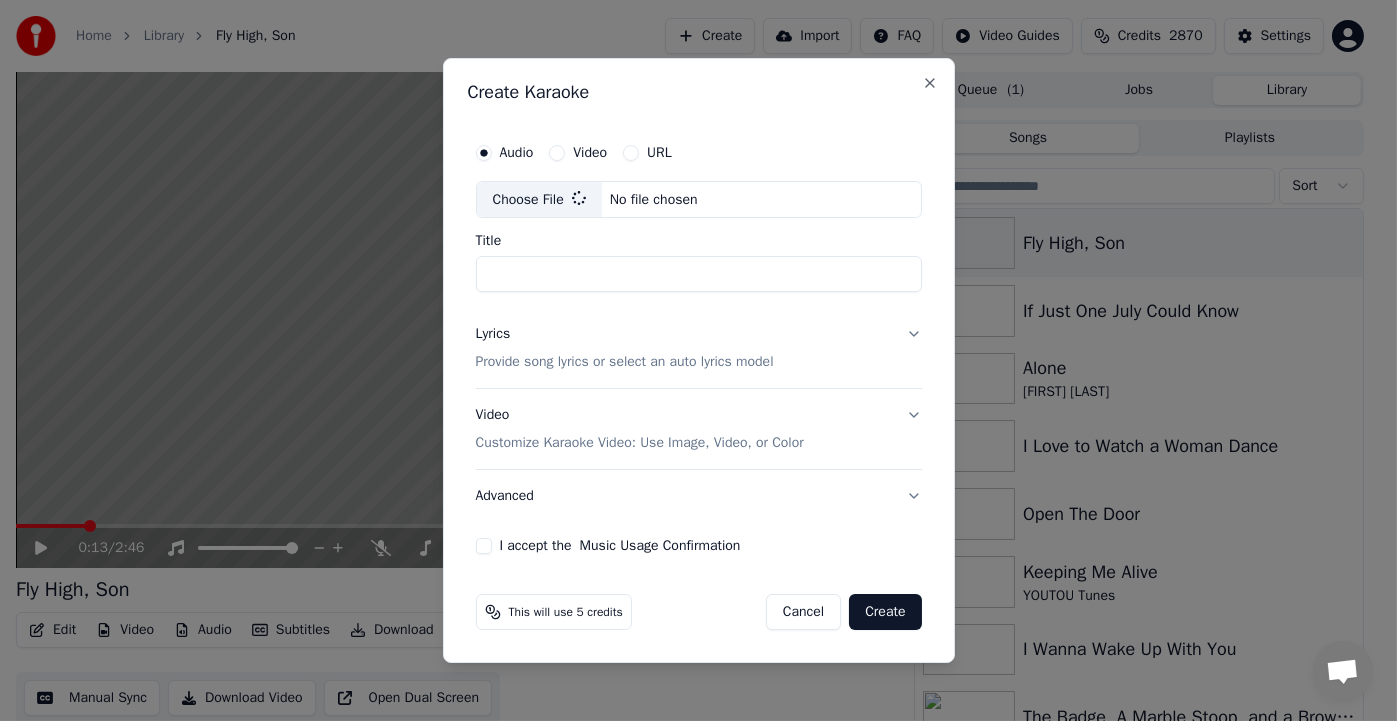 type on "**********" 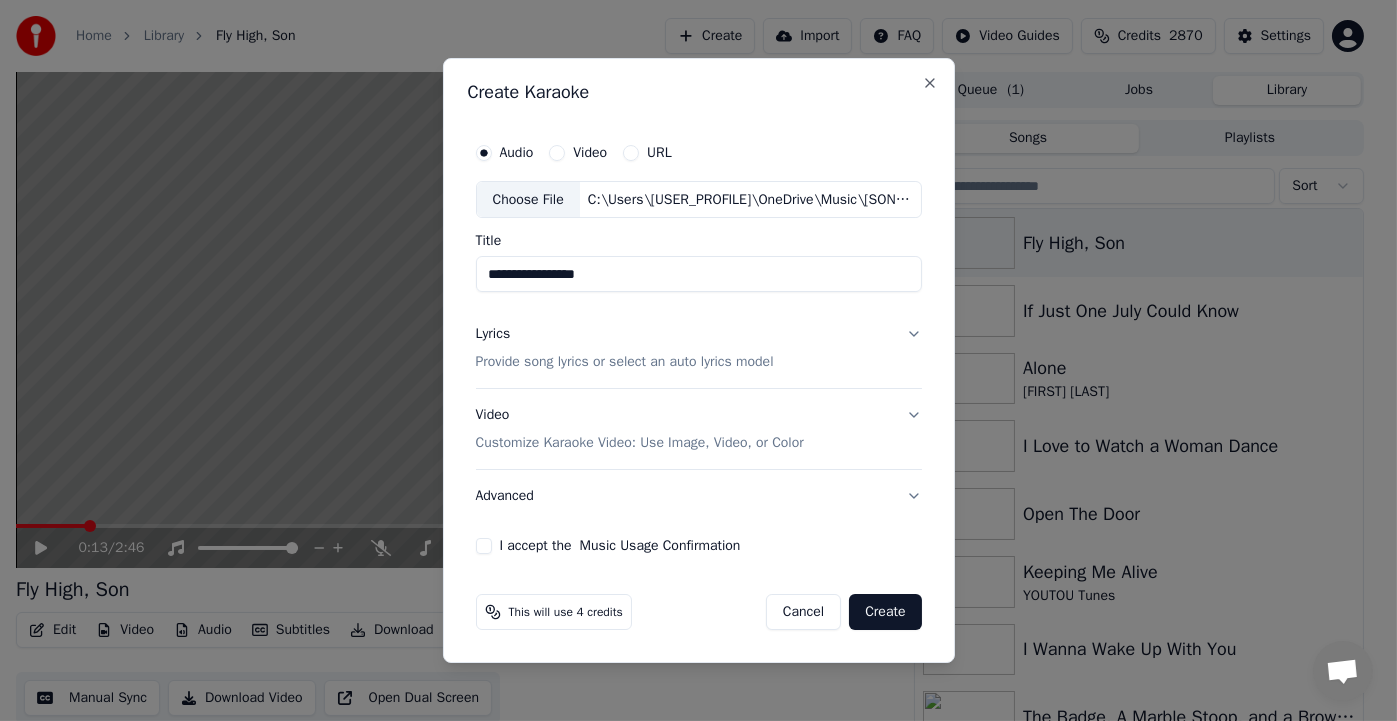 click on "Lyrics Provide song lyrics or select an auto lyrics model" at bounding box center (699, 349) 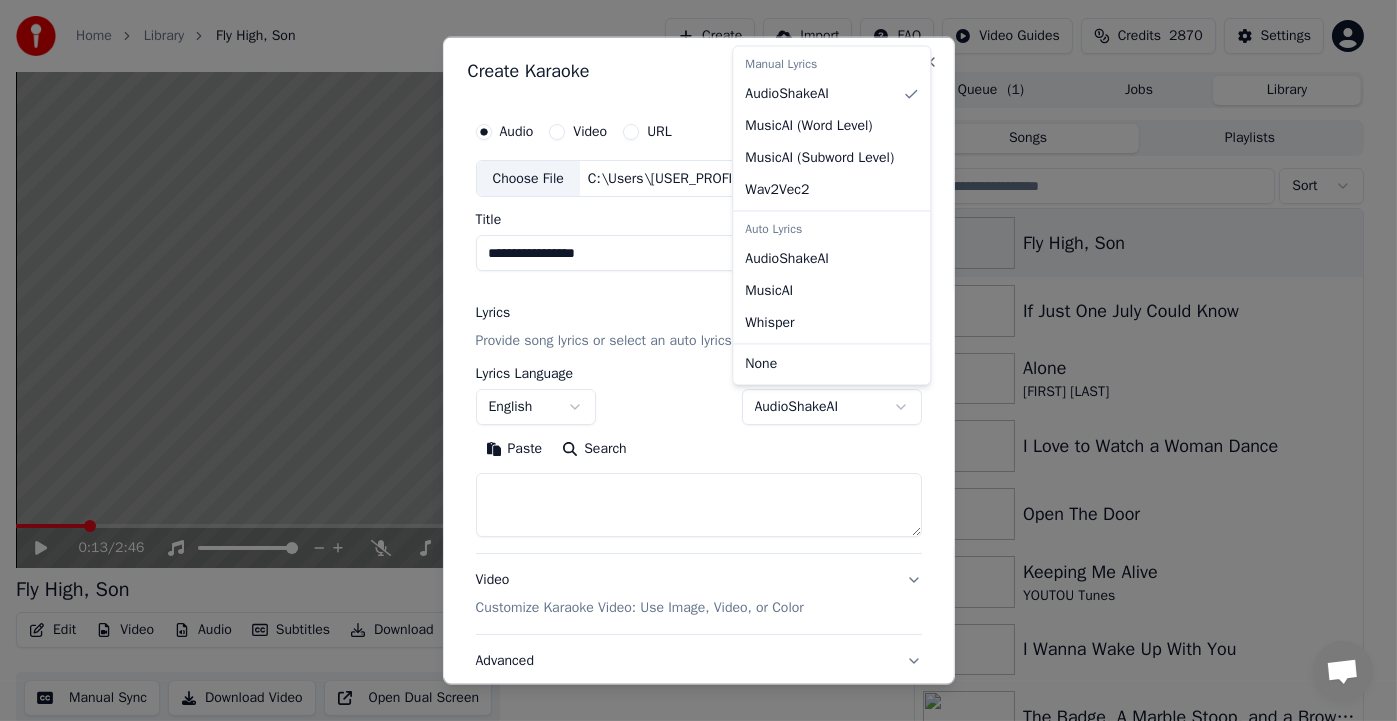 click on "**********" at bounding box center [690, 360] 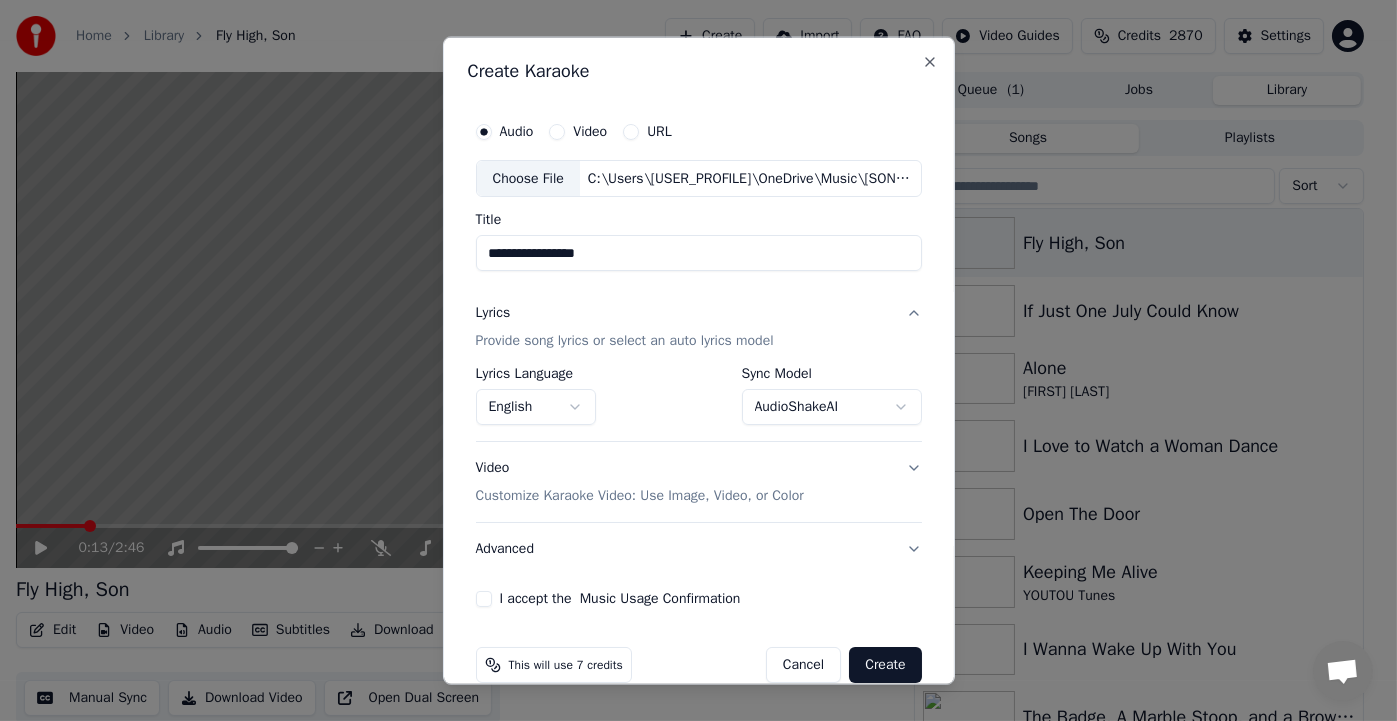 click on "I accept the   Music Usage Confirmation" at bounding box center [484, 599] 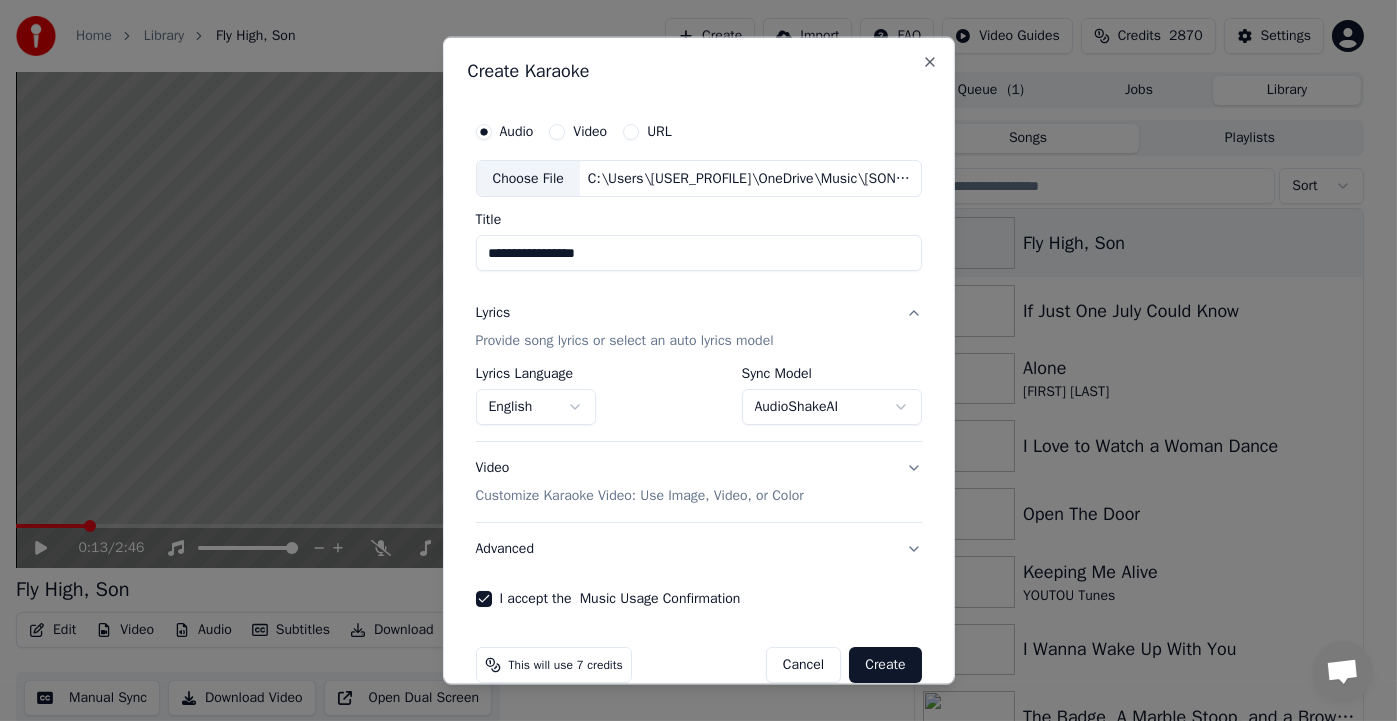 click on "Create" at bounding box center [885, 665] 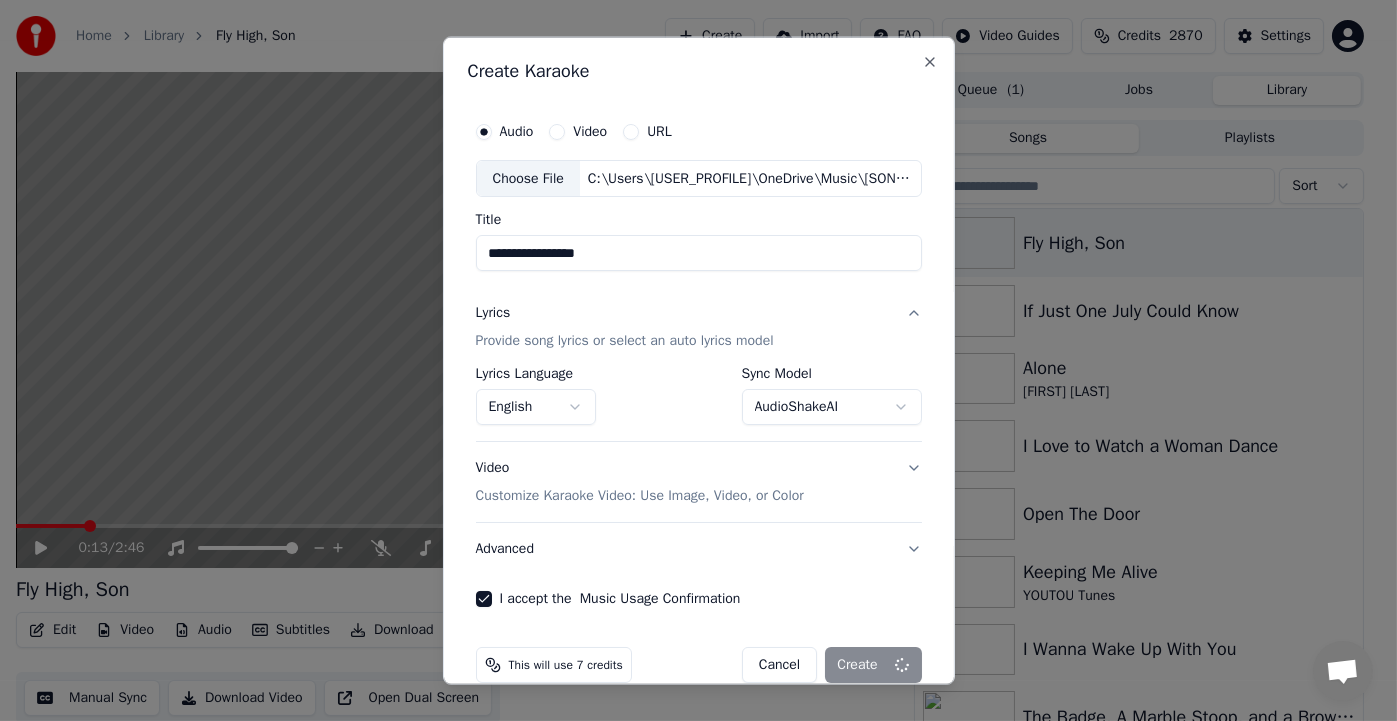 select on "**********" 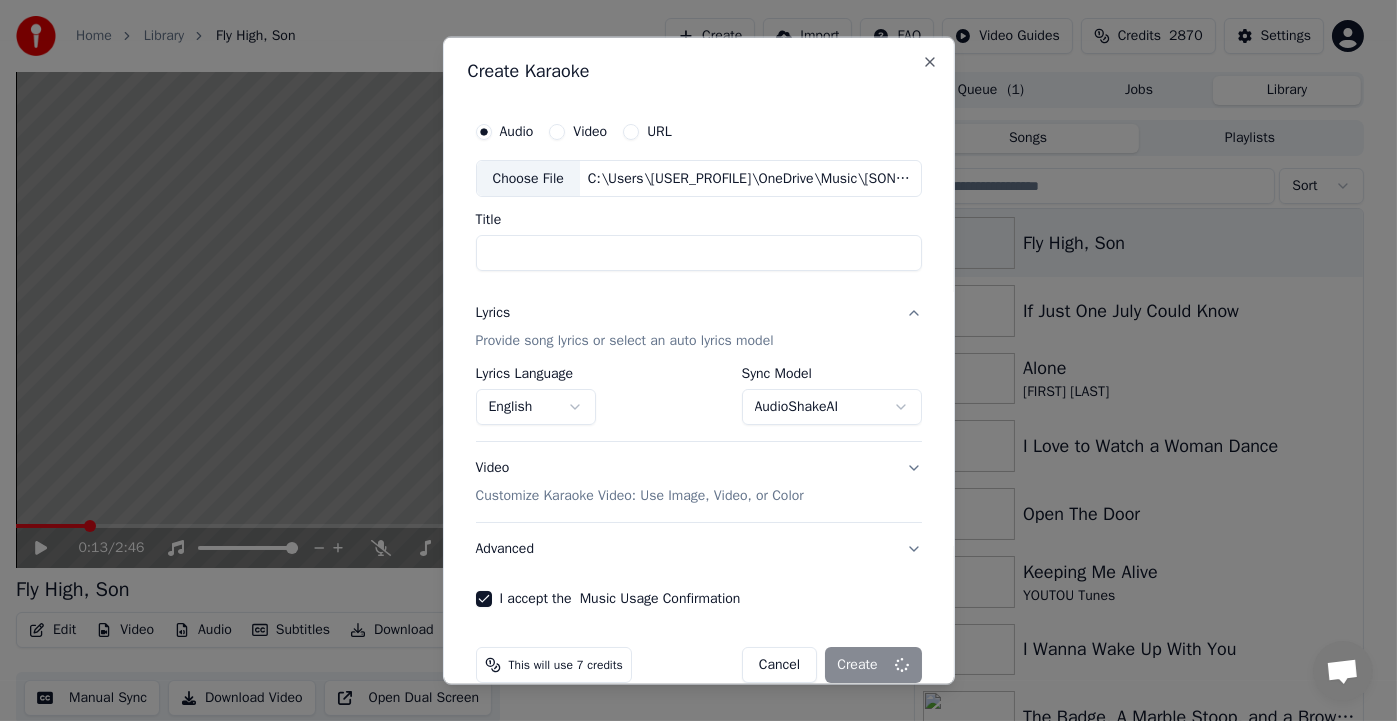 select 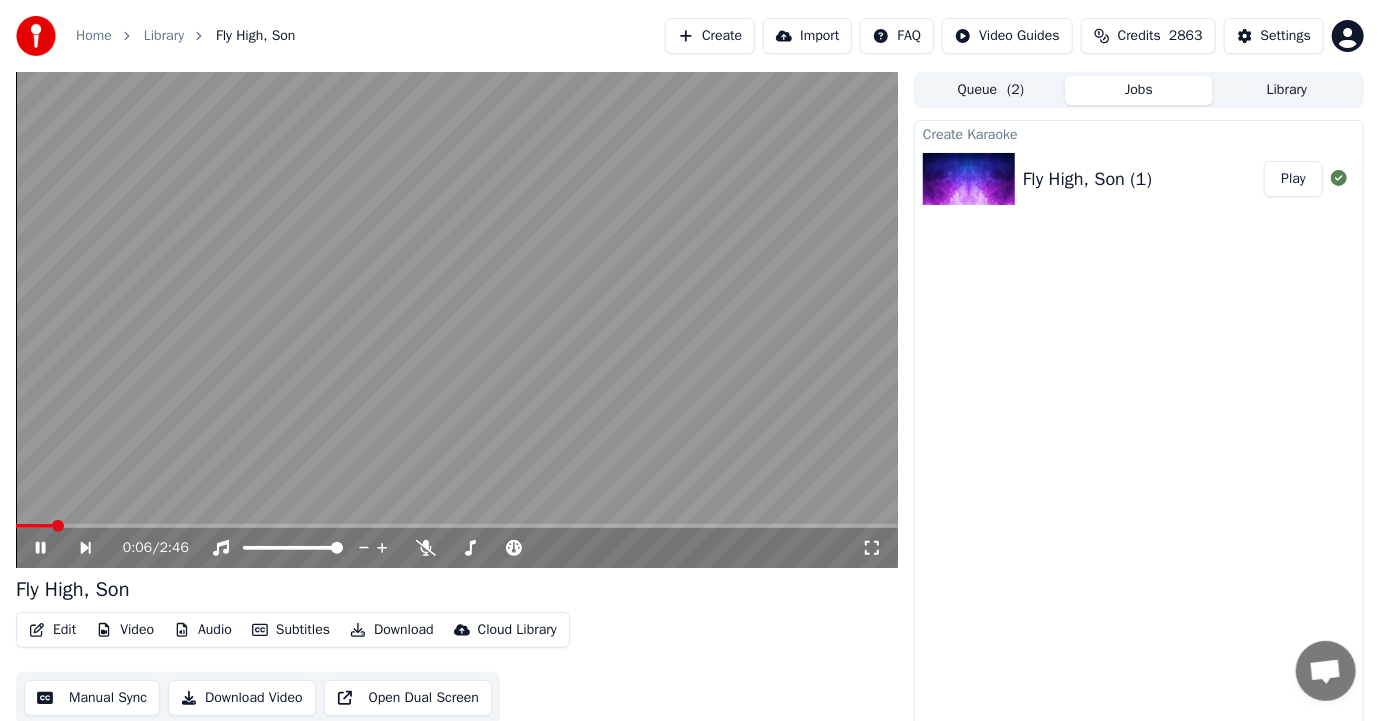 click 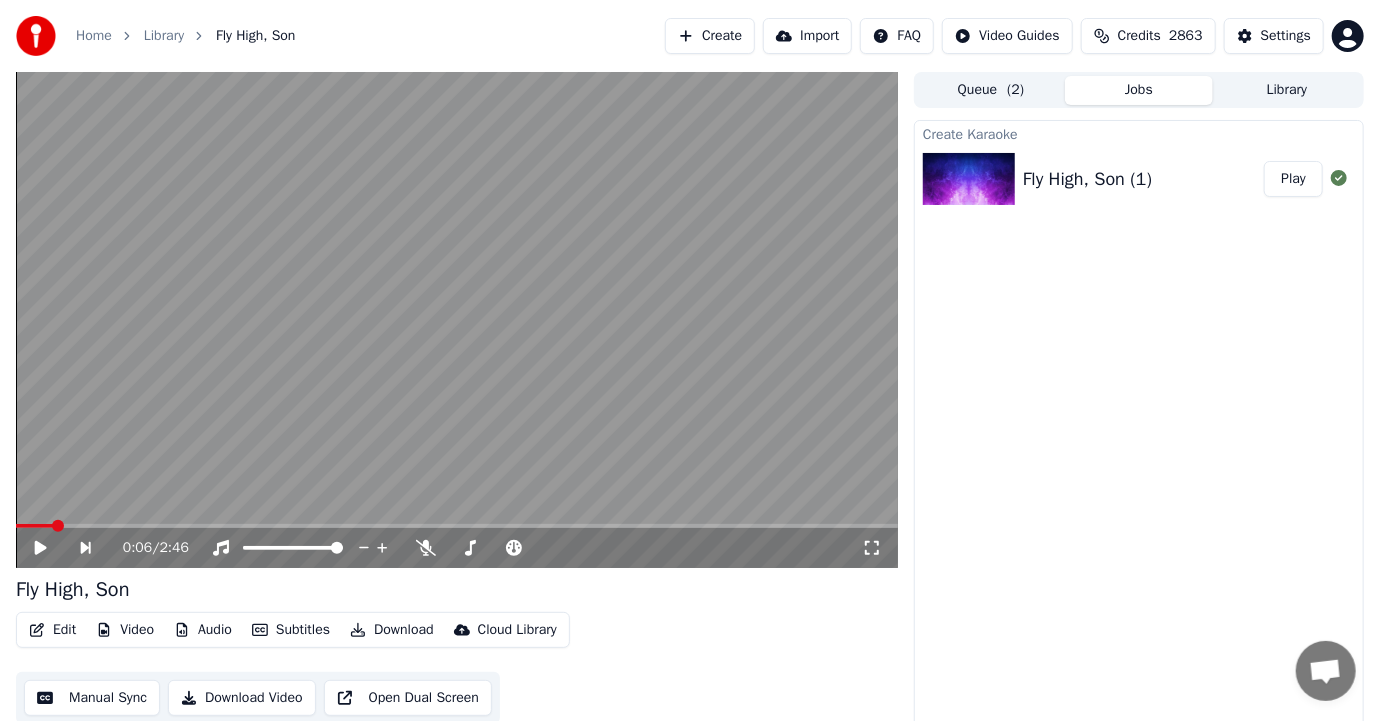 click 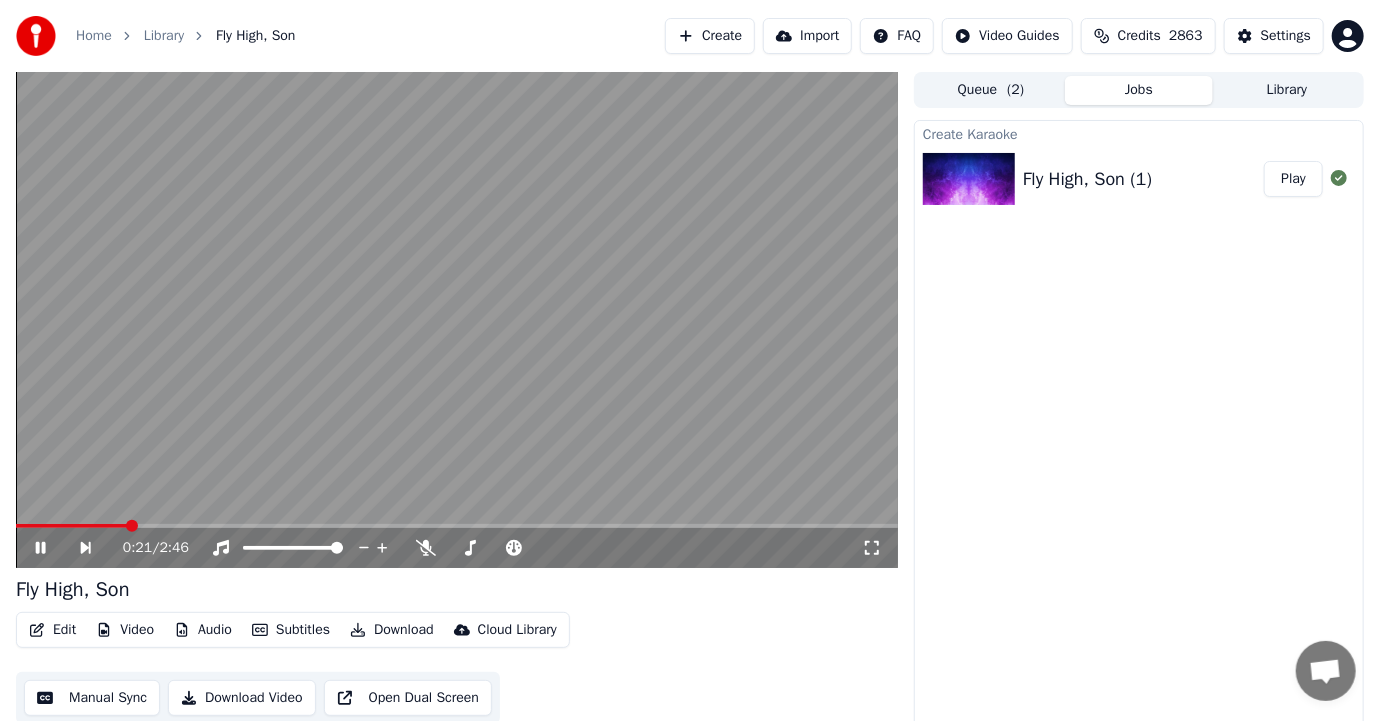 click 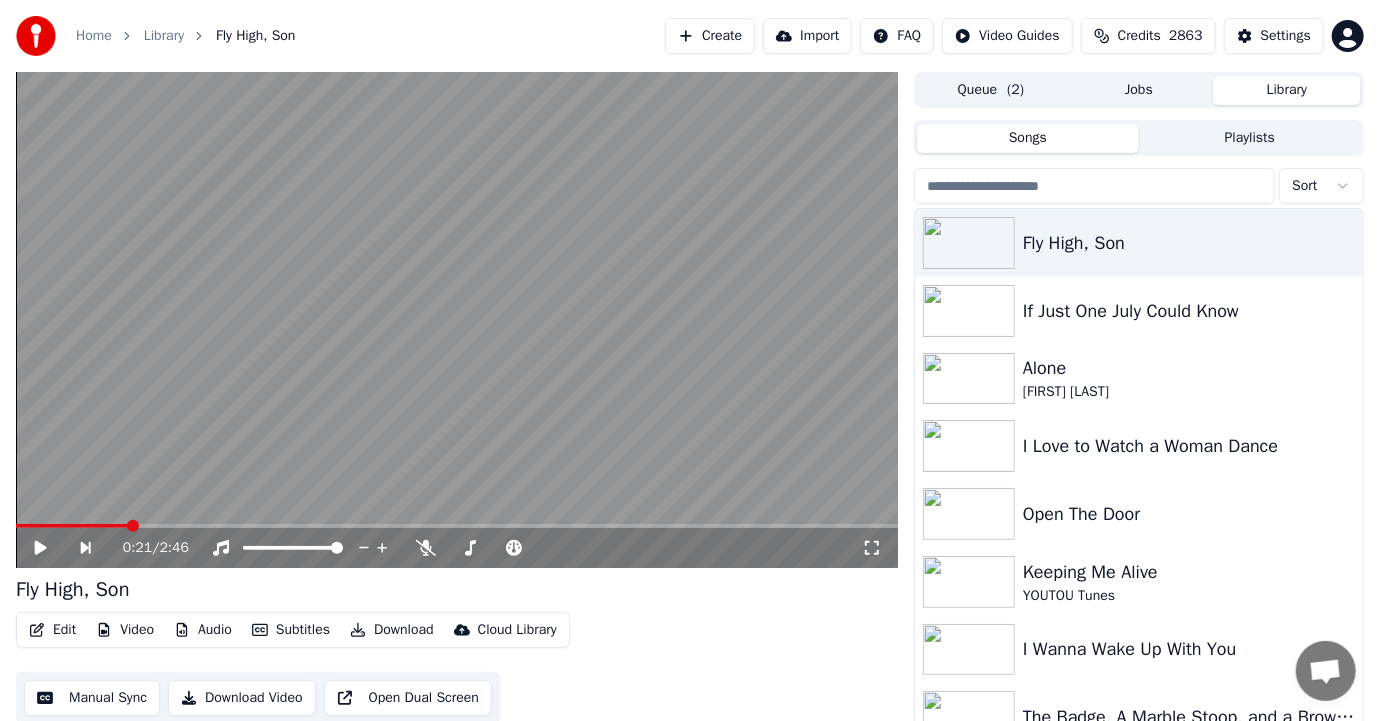 click on "Library" at bounding box center (1287, 90) 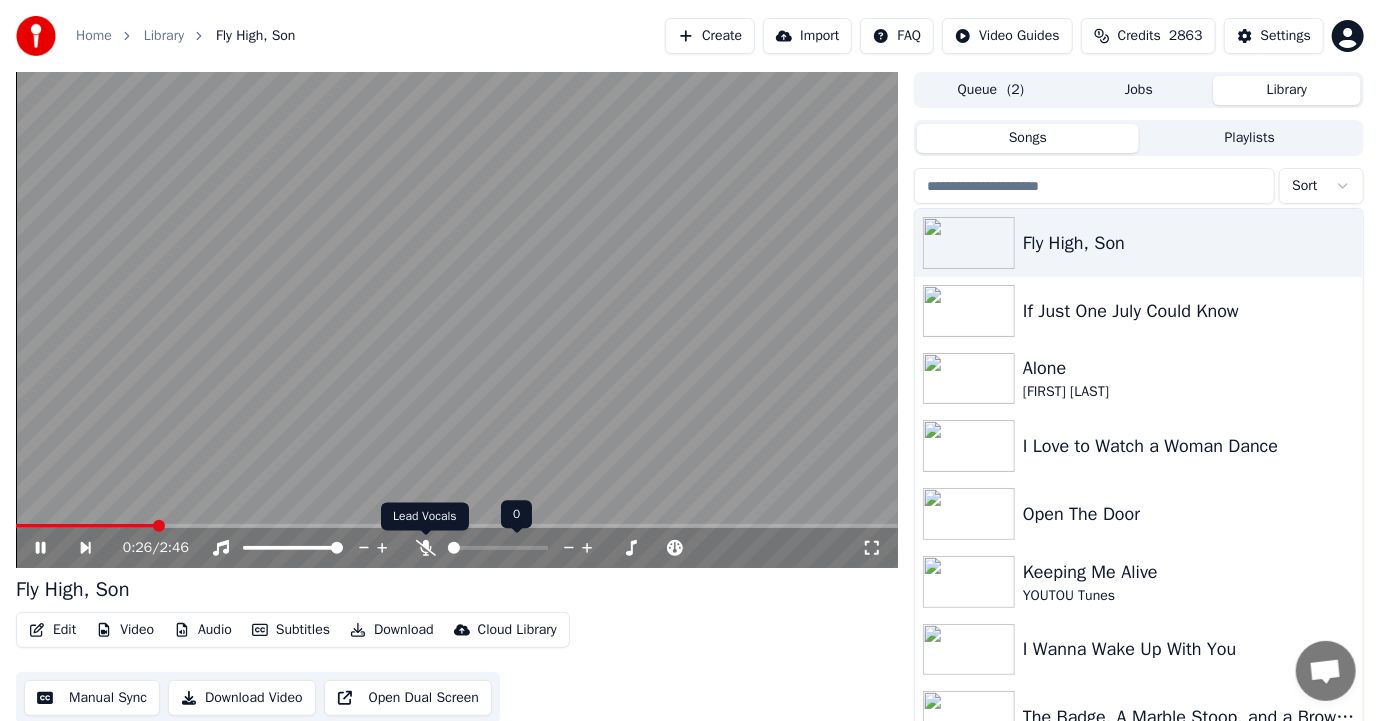 click 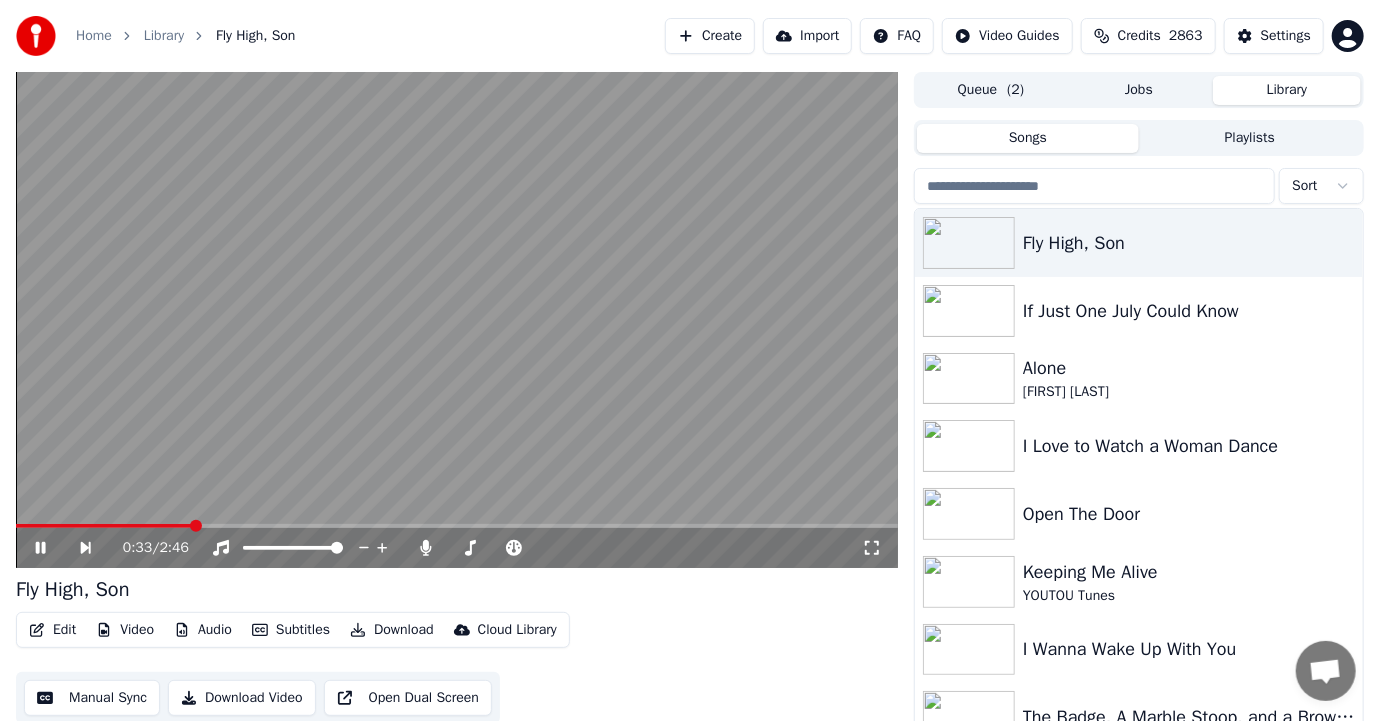 click 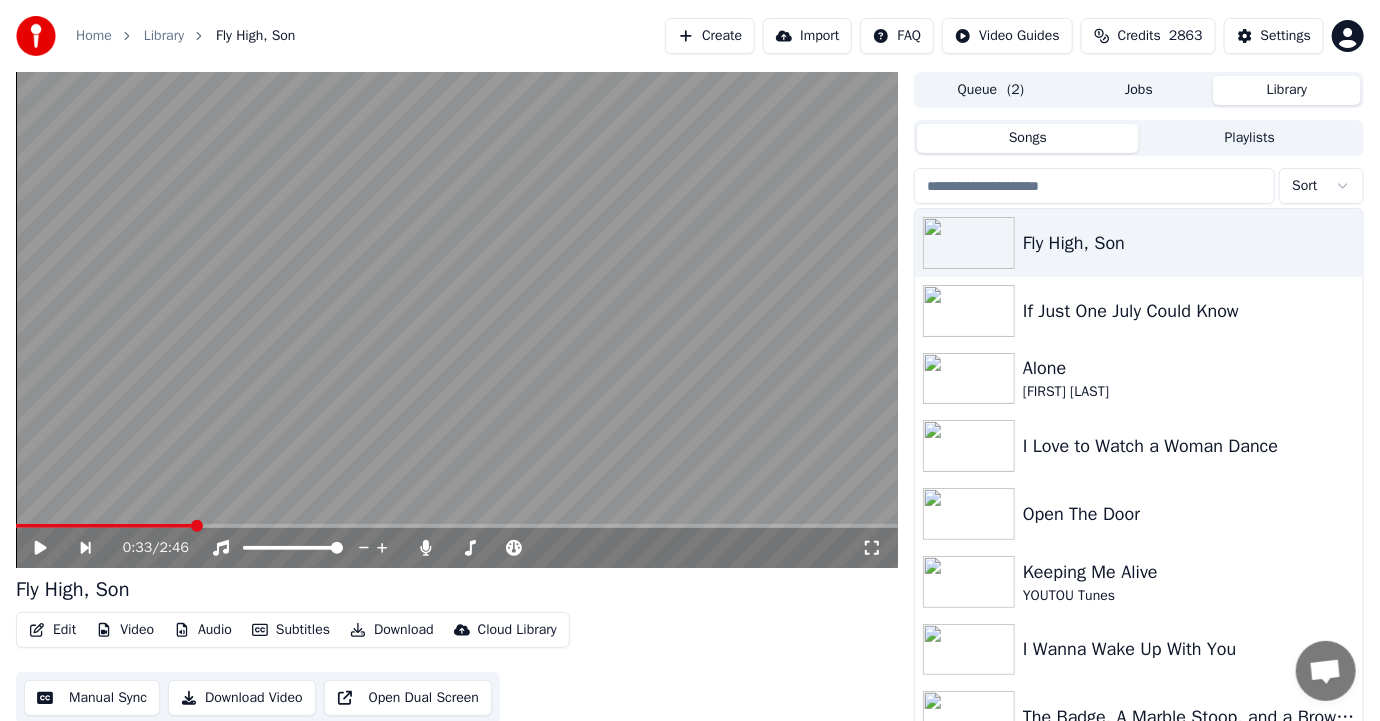 click 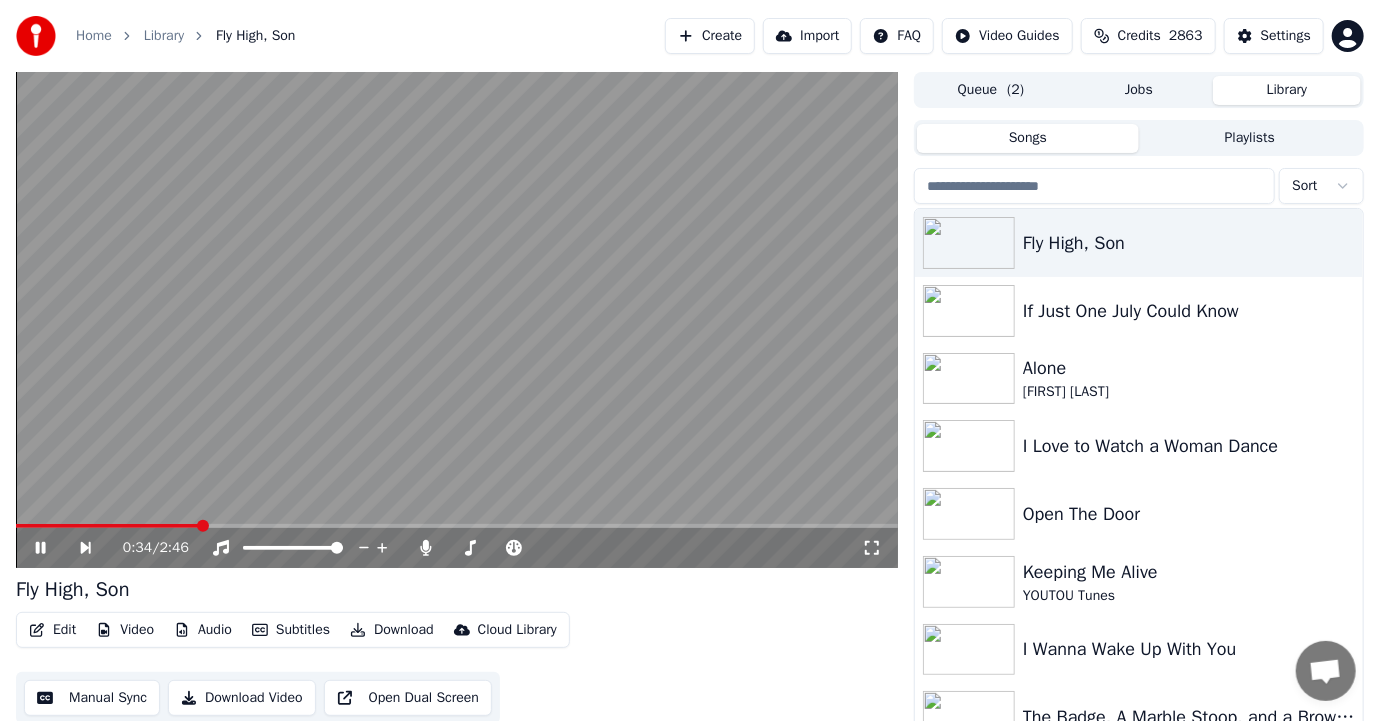 click on "Edit" at bounding box center (52, 630) 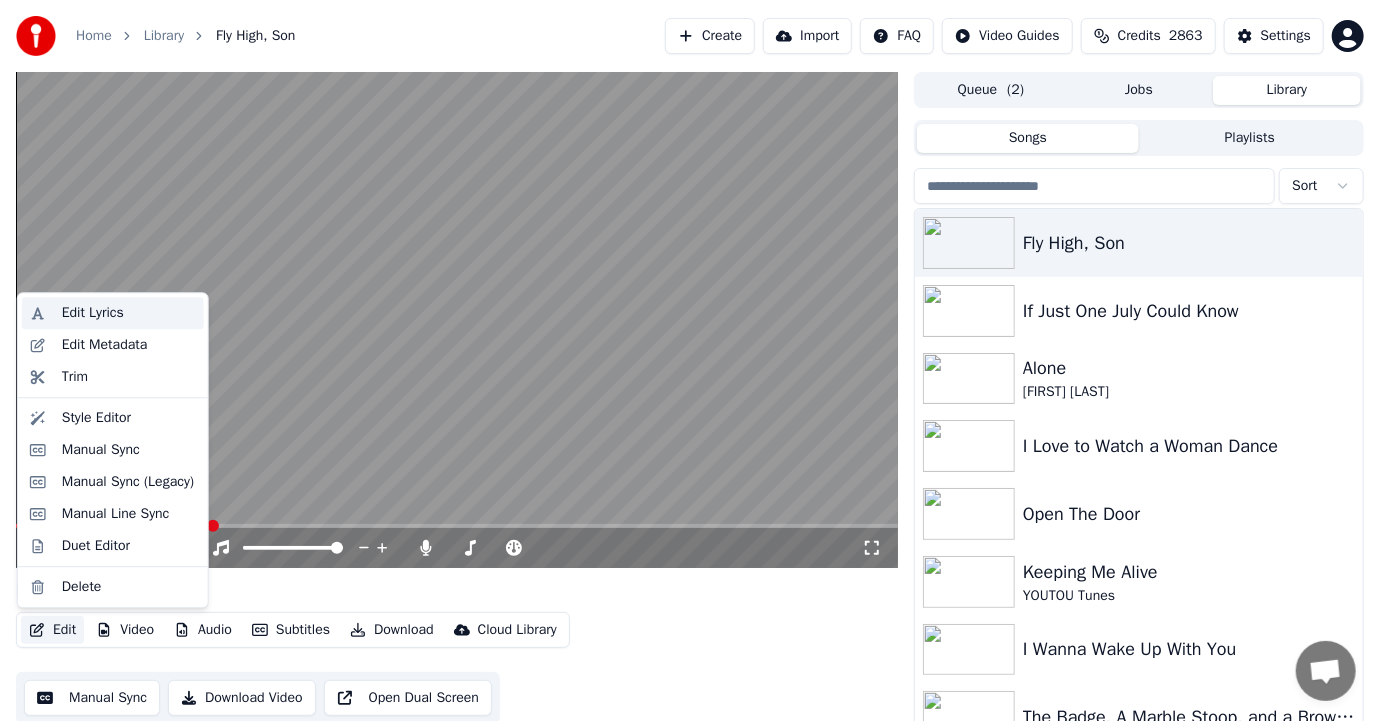 click on "Edit Lyrics" at bounding box center (93, 313) 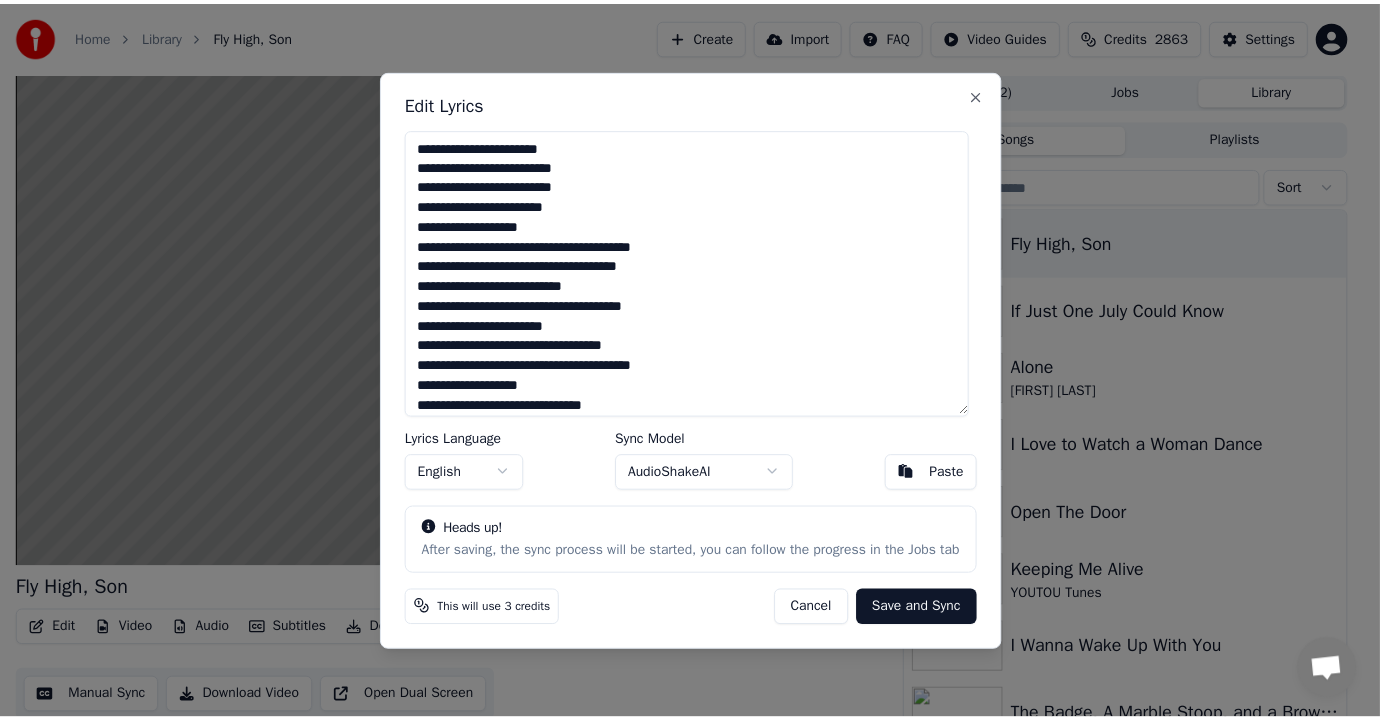 scroll, scrollTop: 128, scrollLeft: 0, axis: vertical 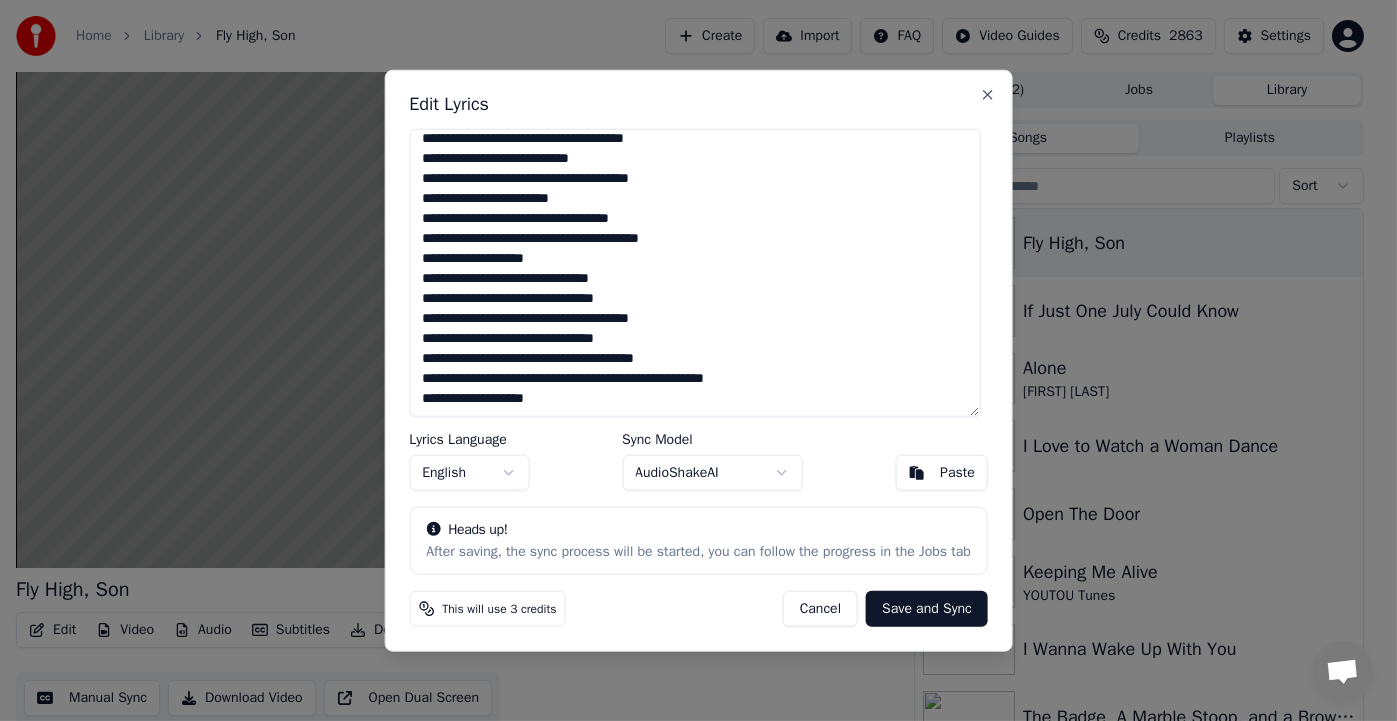 drag, startPoint x: 428, startPoint y: 397, endPoint x: 539, endPoint y: 397, distance: 111 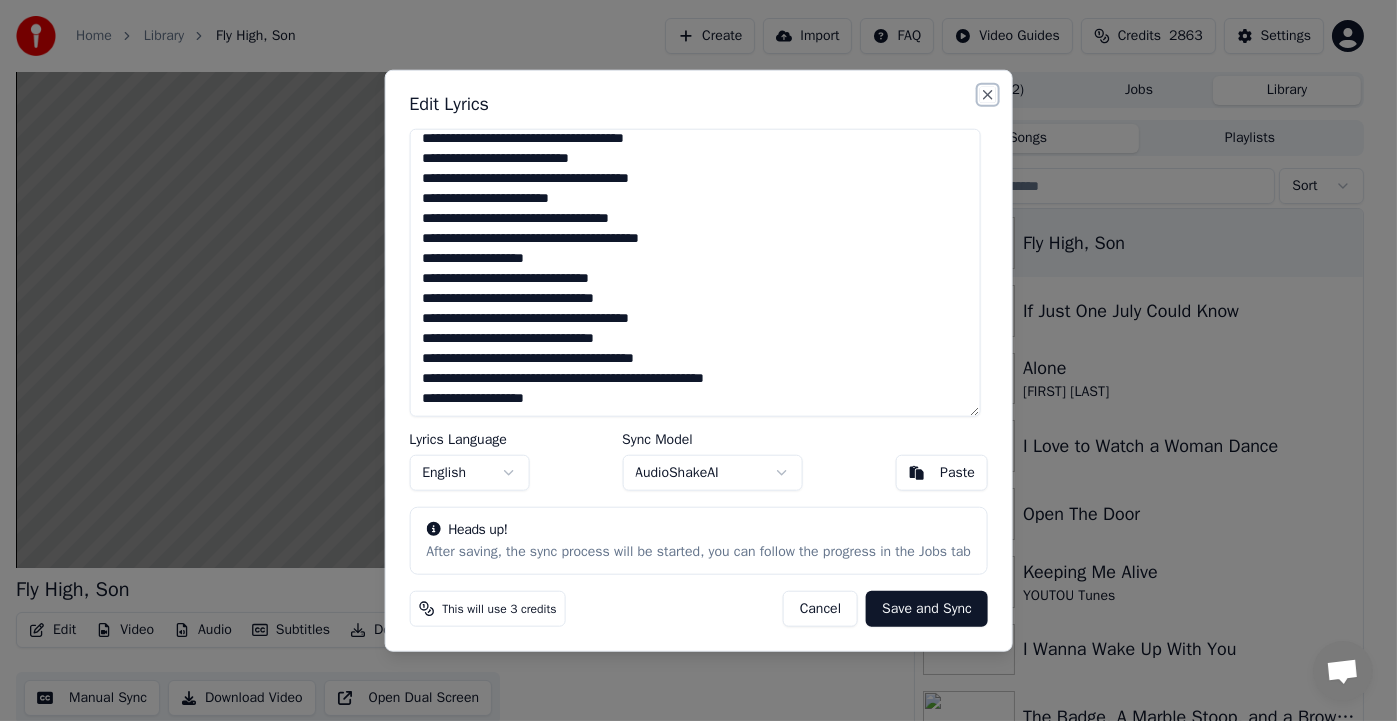 click on "Close" at bounding box center [988, 94] 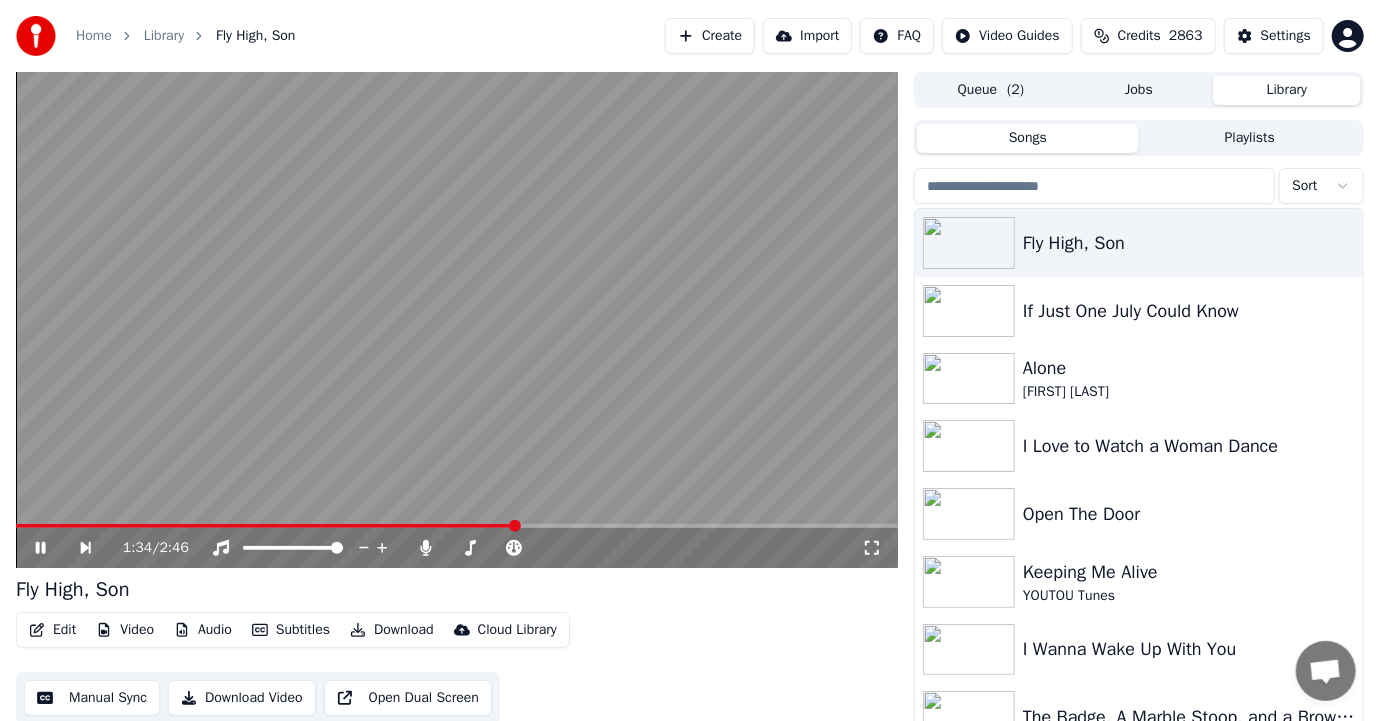 click 